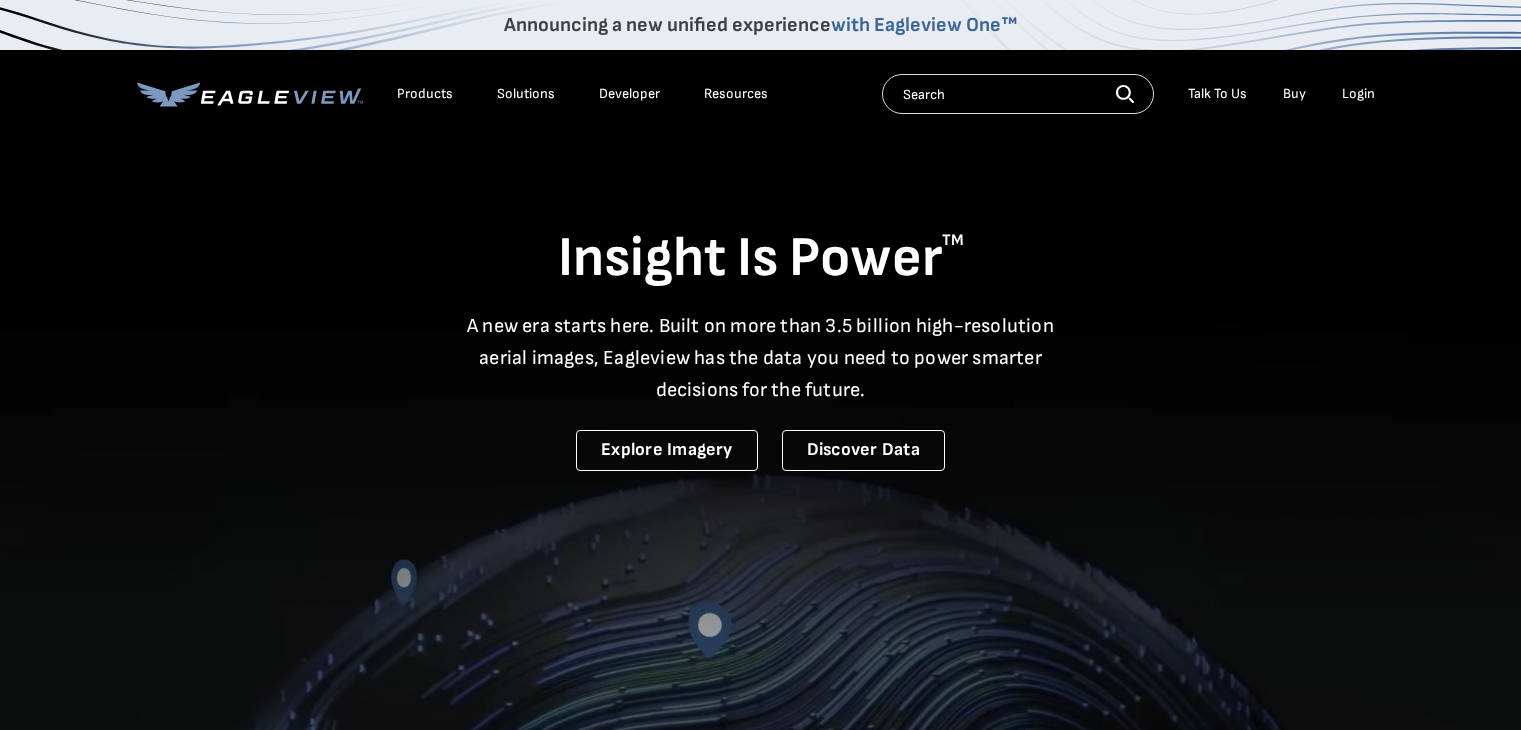 click on "Login" at bounding box center [1358, 94] 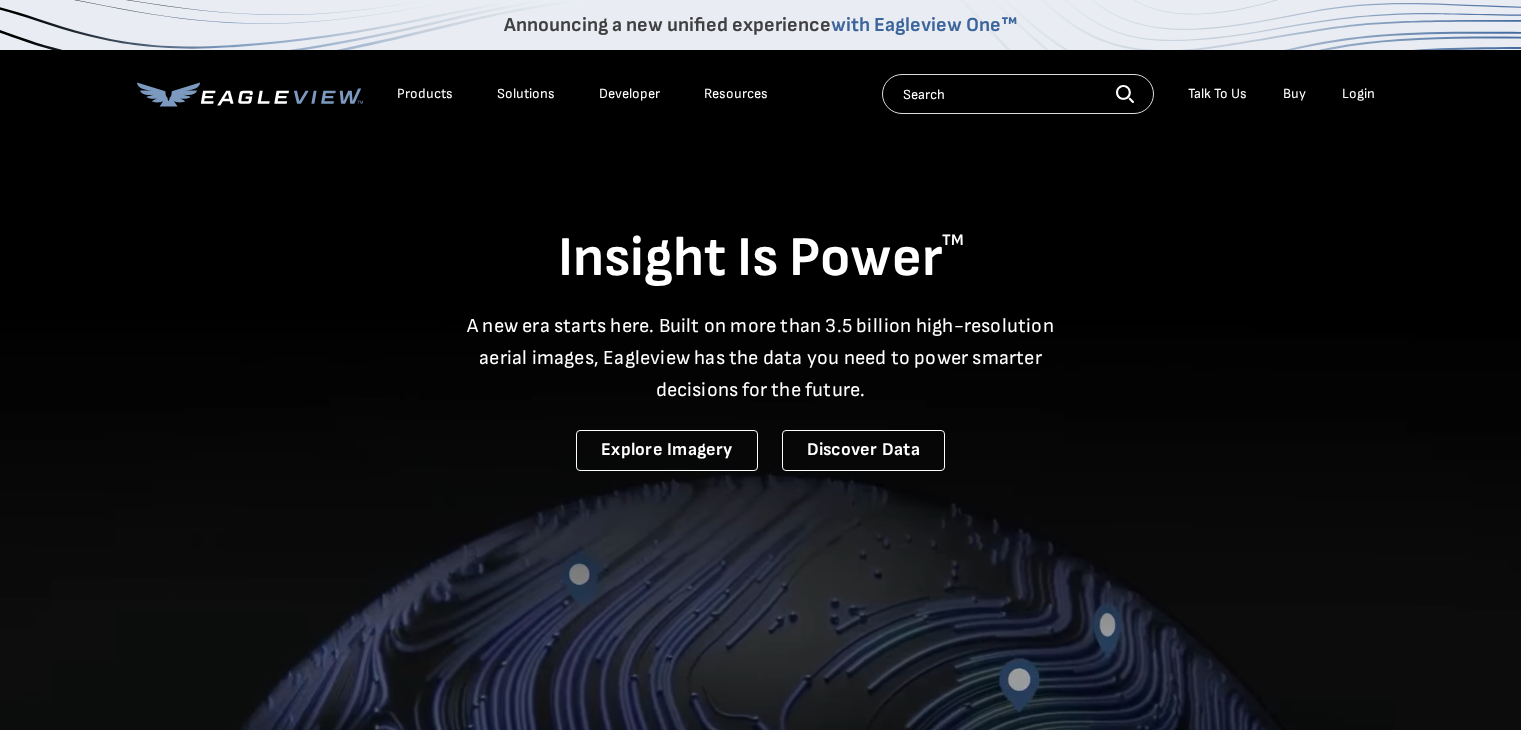 scroll, scrollTop: 0, scrollLeft: 0, axis: both 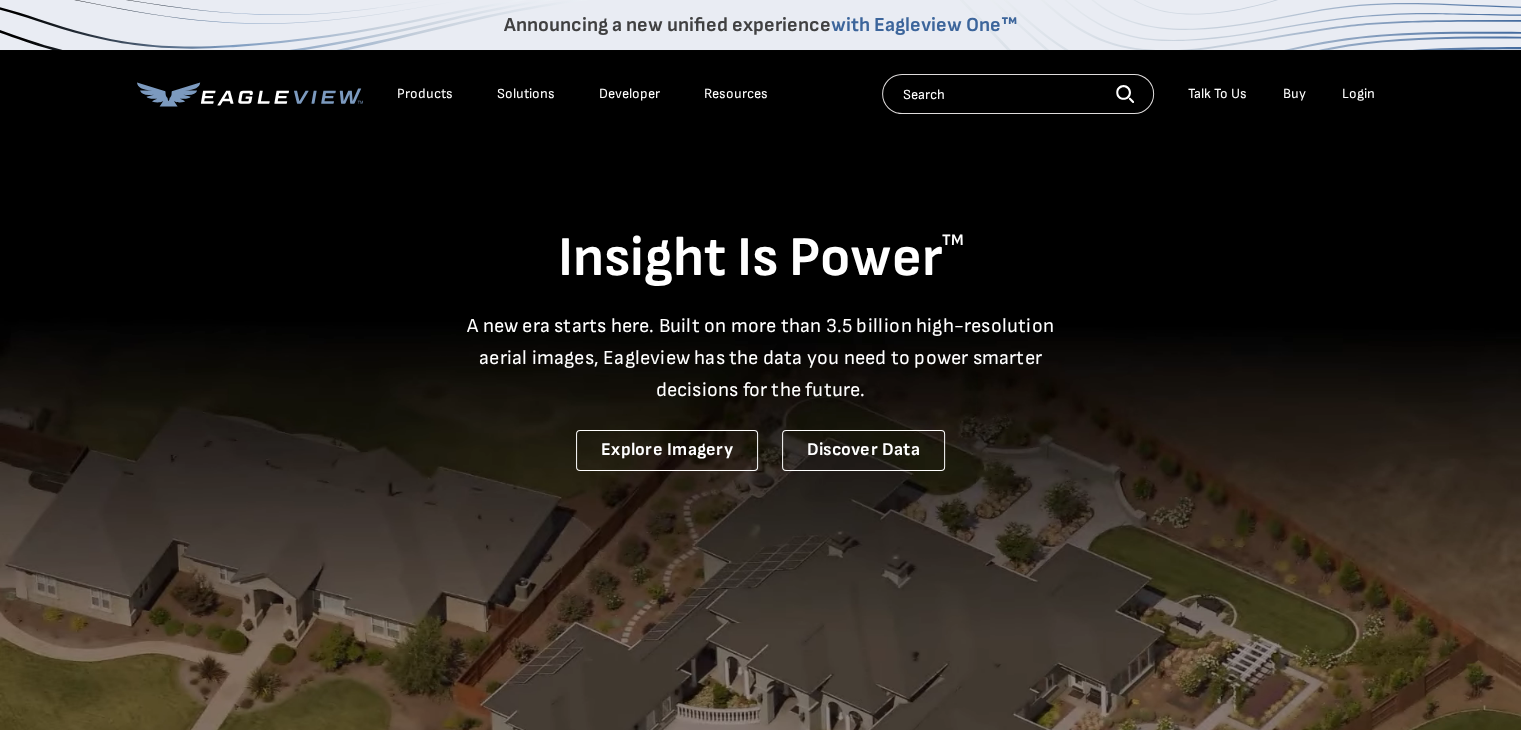 click on "Login" at bounding box center (1358, 94) 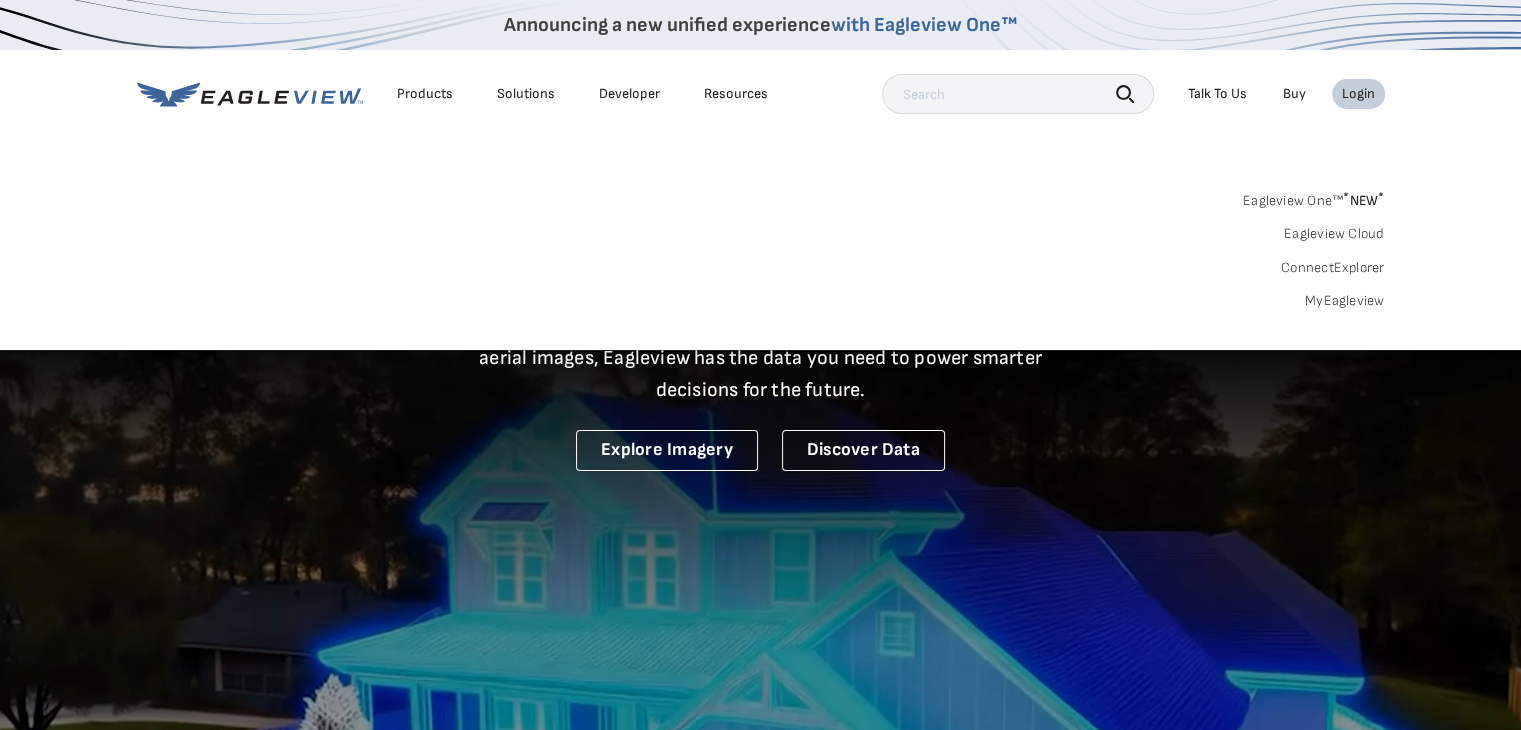 click on "Login" at bounding box center [1358, 94] 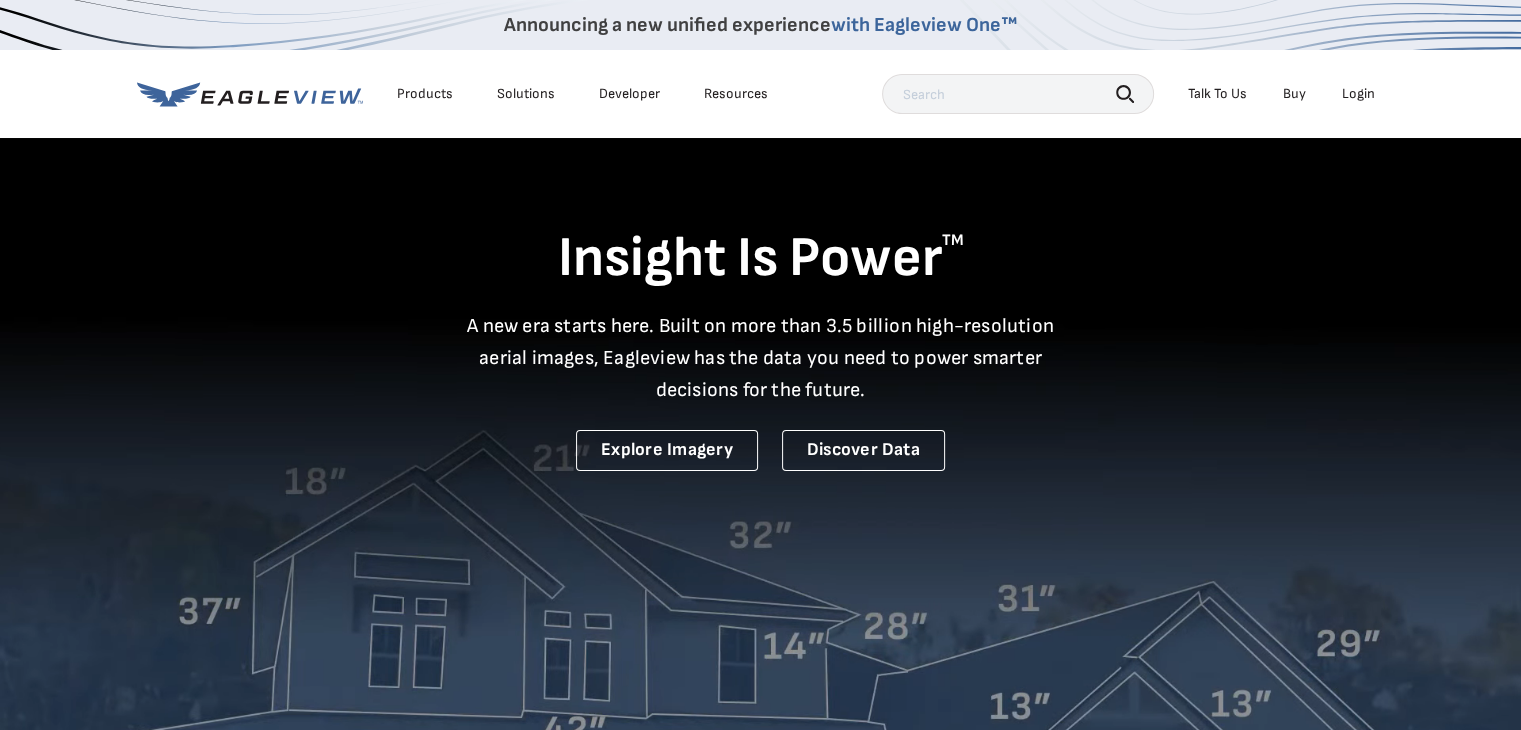click on "Login" at bounding box center [1358, 94] 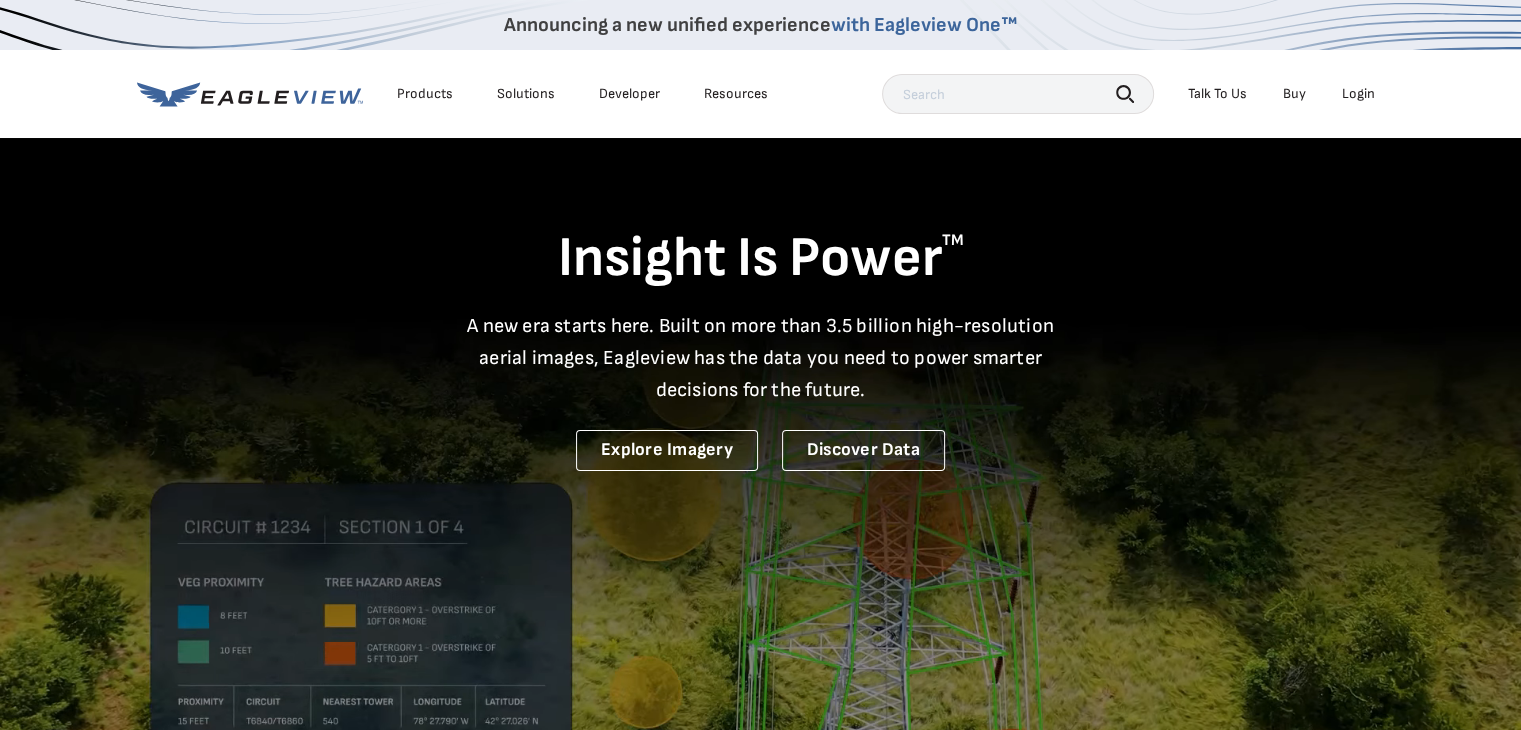 click on "Login" at bounding box center (1358, 94) 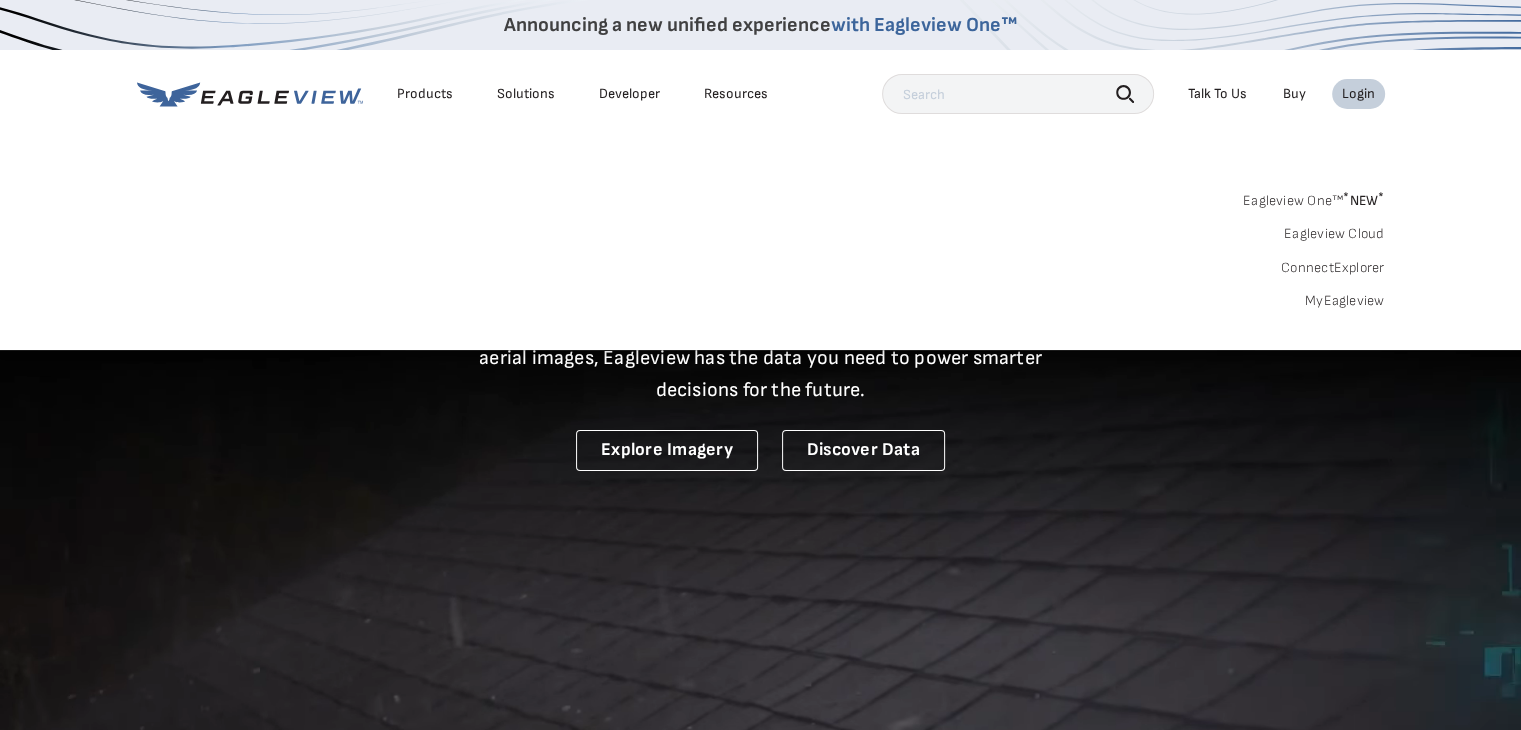 click on "Eagleview One™  * NEW *" at bounding box center [1314, 197] 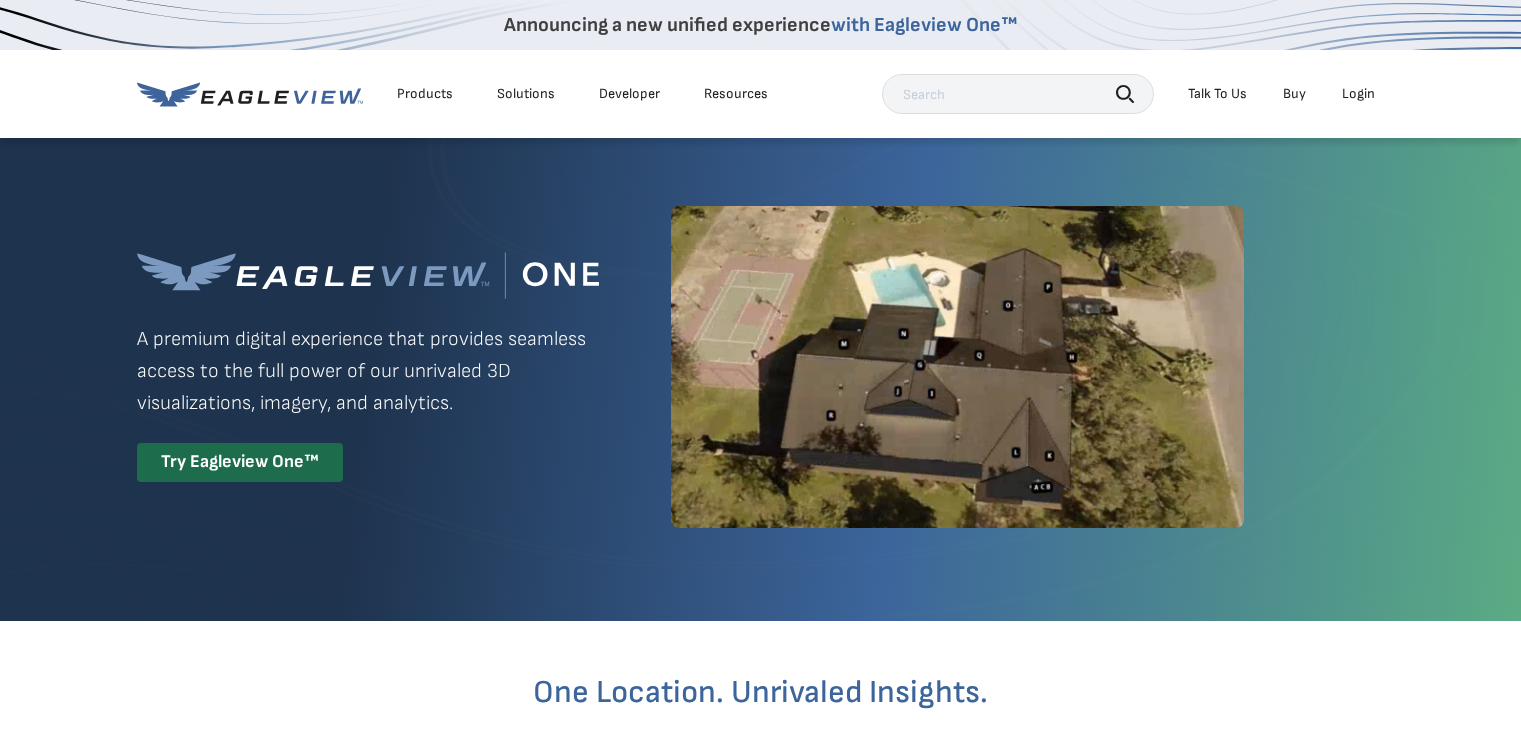 scroll, scrollTop: 0, scrollLeft: 0, axis: both 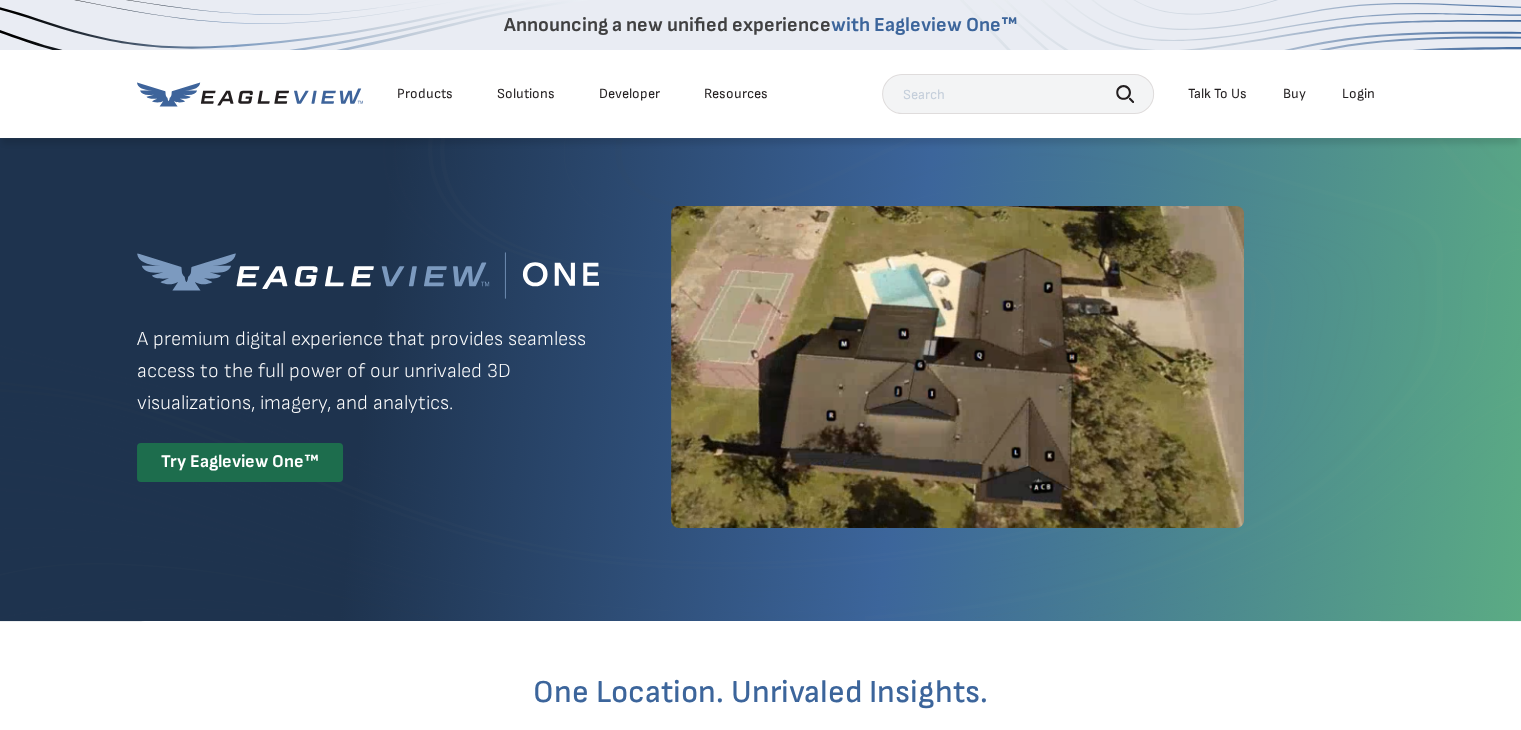 click on "Login" at bounding box center (1358, 94) 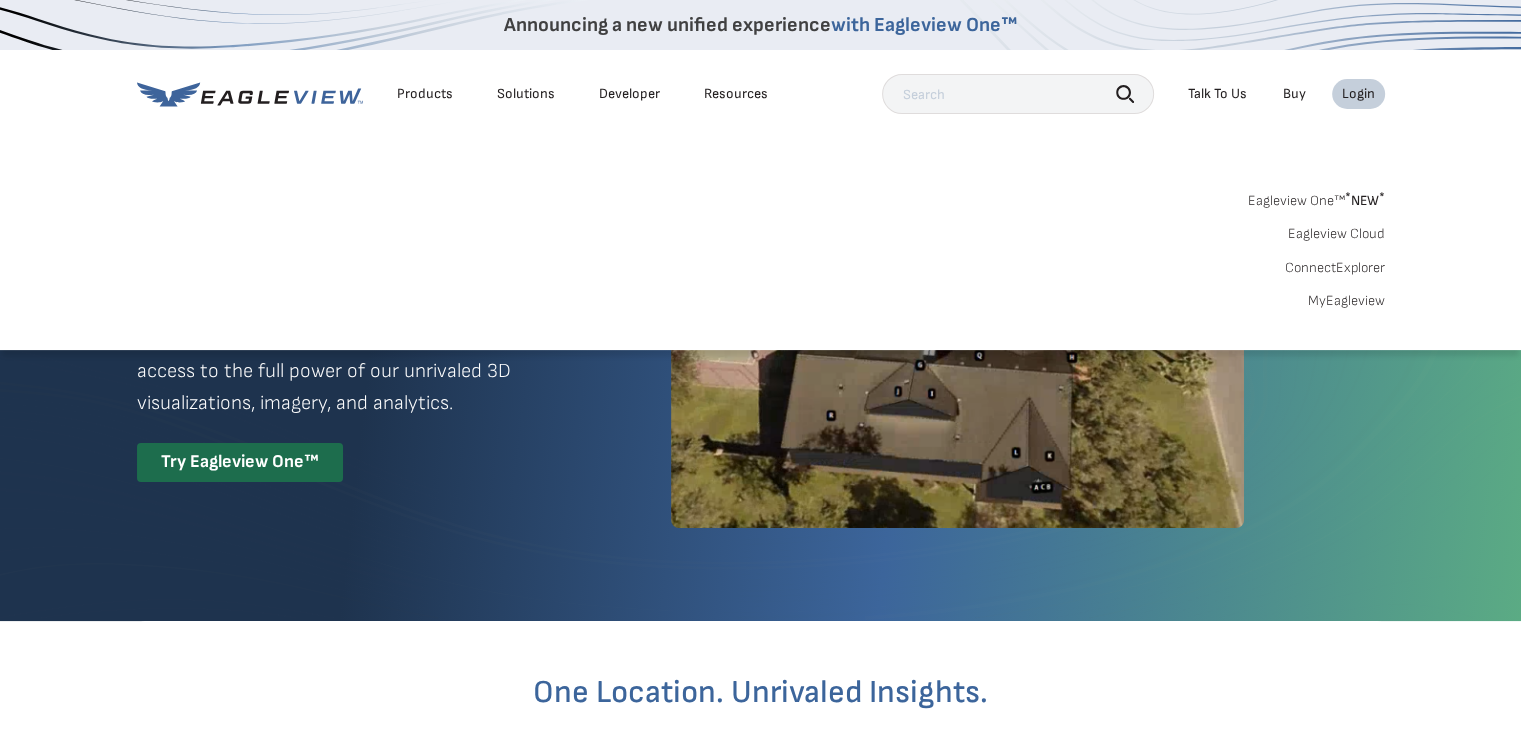click on "Search
Products
Our Product Areas
Imagery 1-Inch GSD Aerial Imagery   *" at bounding box center [760, 256] 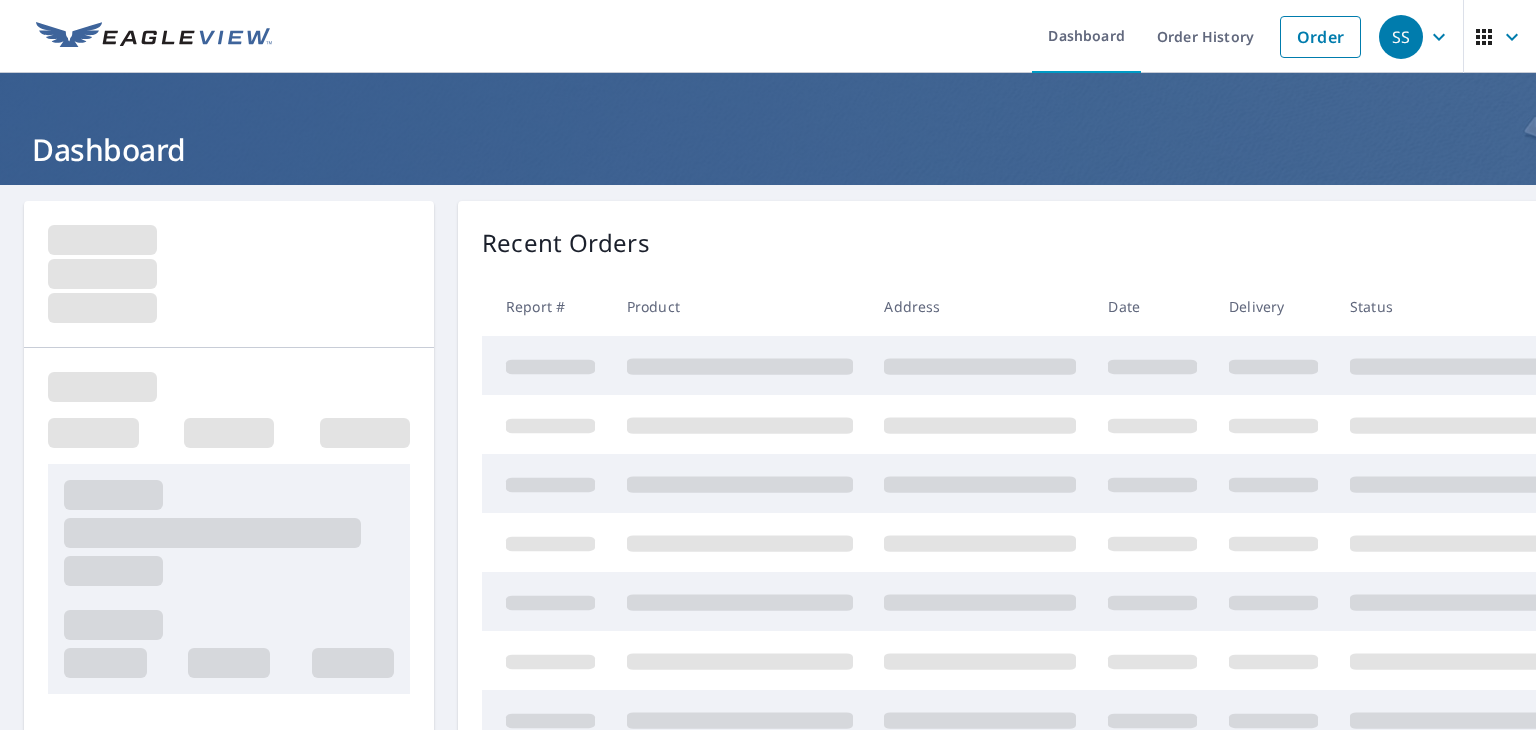 scroll, scrollTop: 0, scrollLeft: 0, axis: both 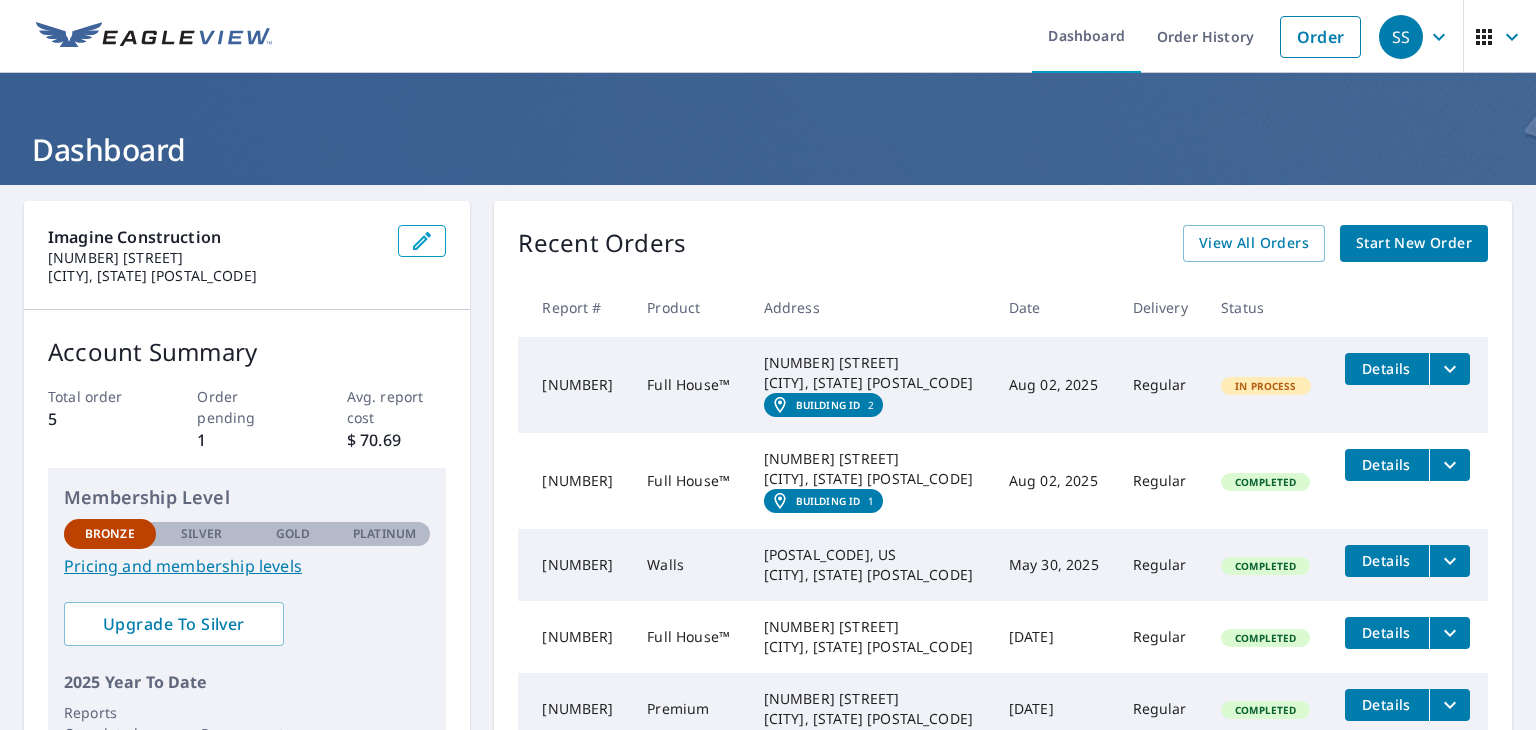 click on "Start New Order" at bounding box center [1414, 243] 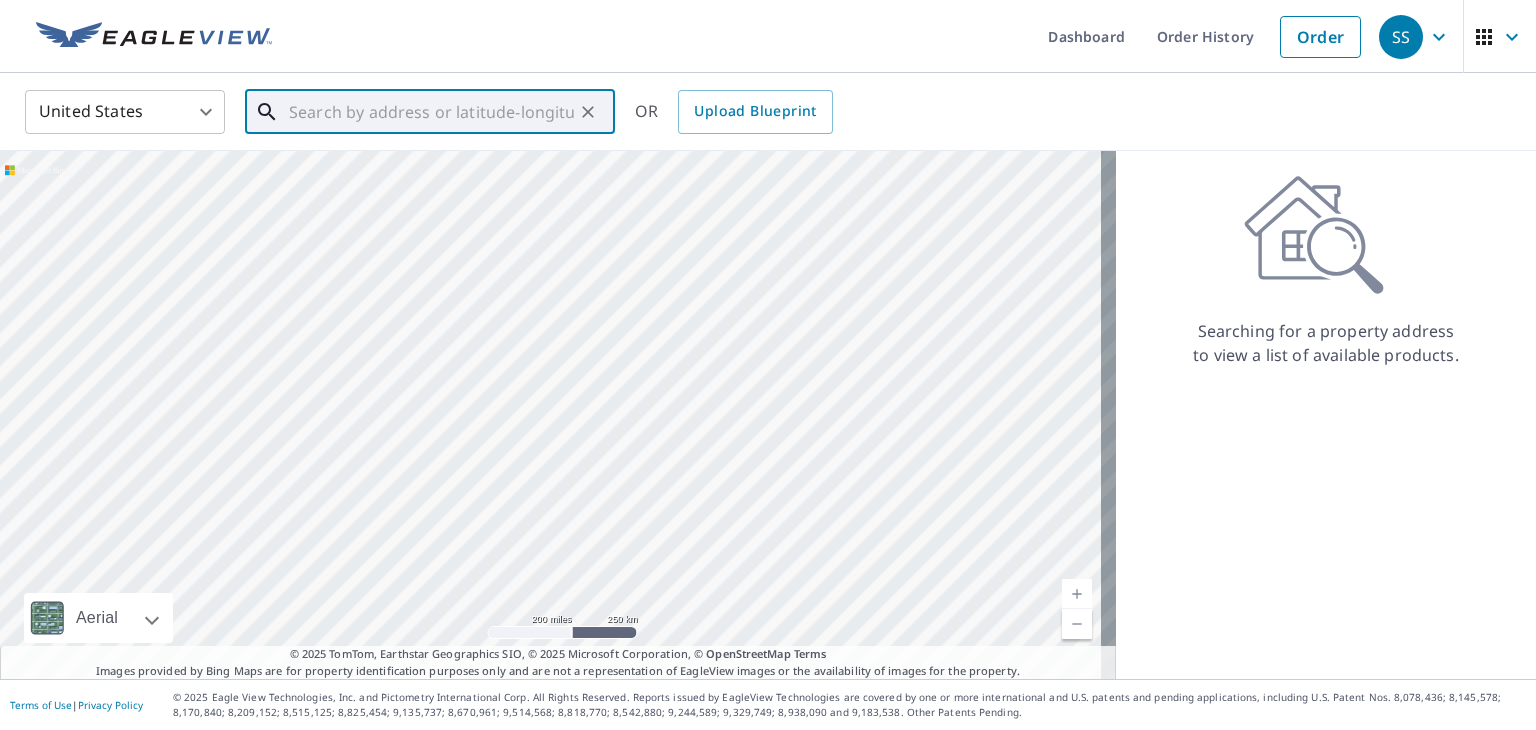 click at bounding box center (431, 112) 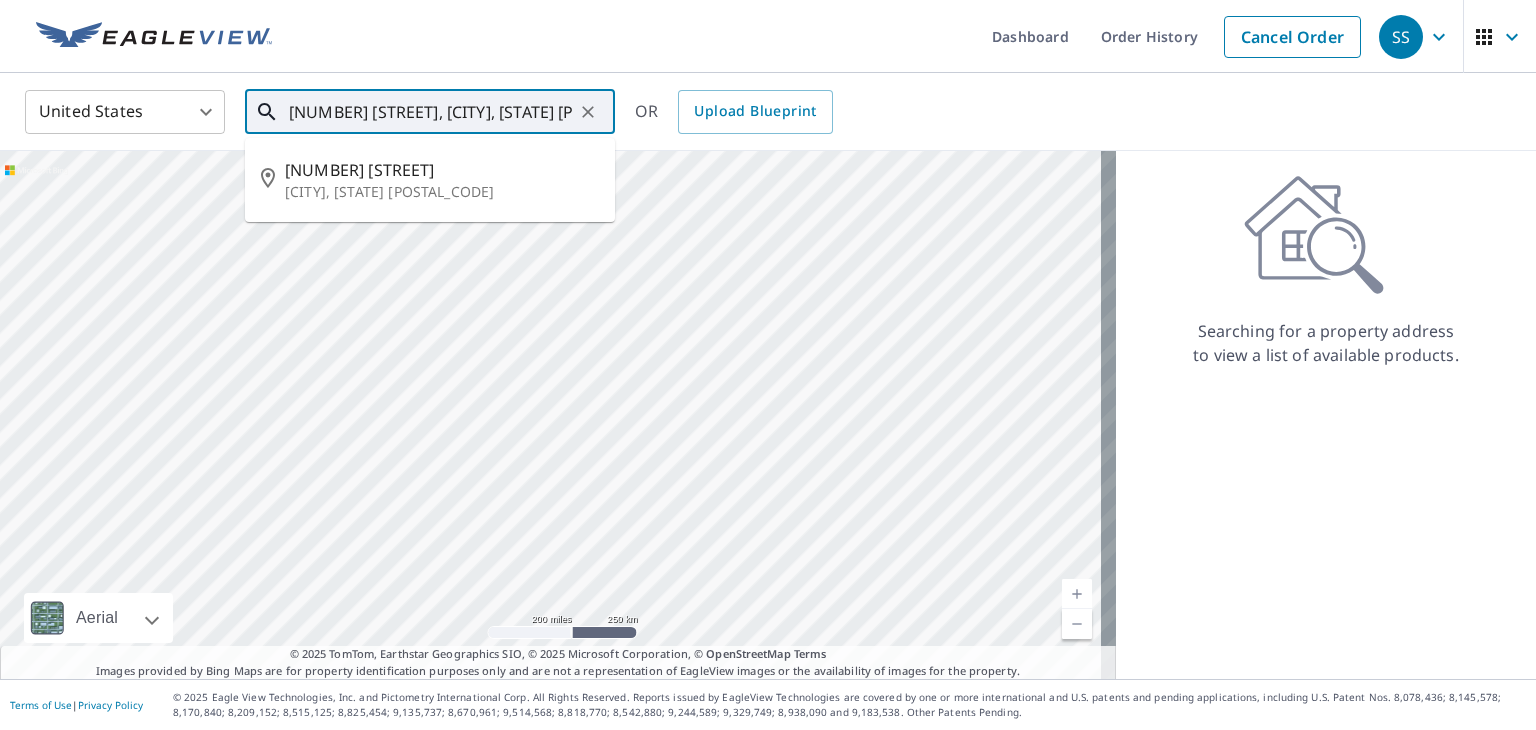 type on "[NUMBER] [STREET], [CITY], [STATE] [POSTAL_CODE]" 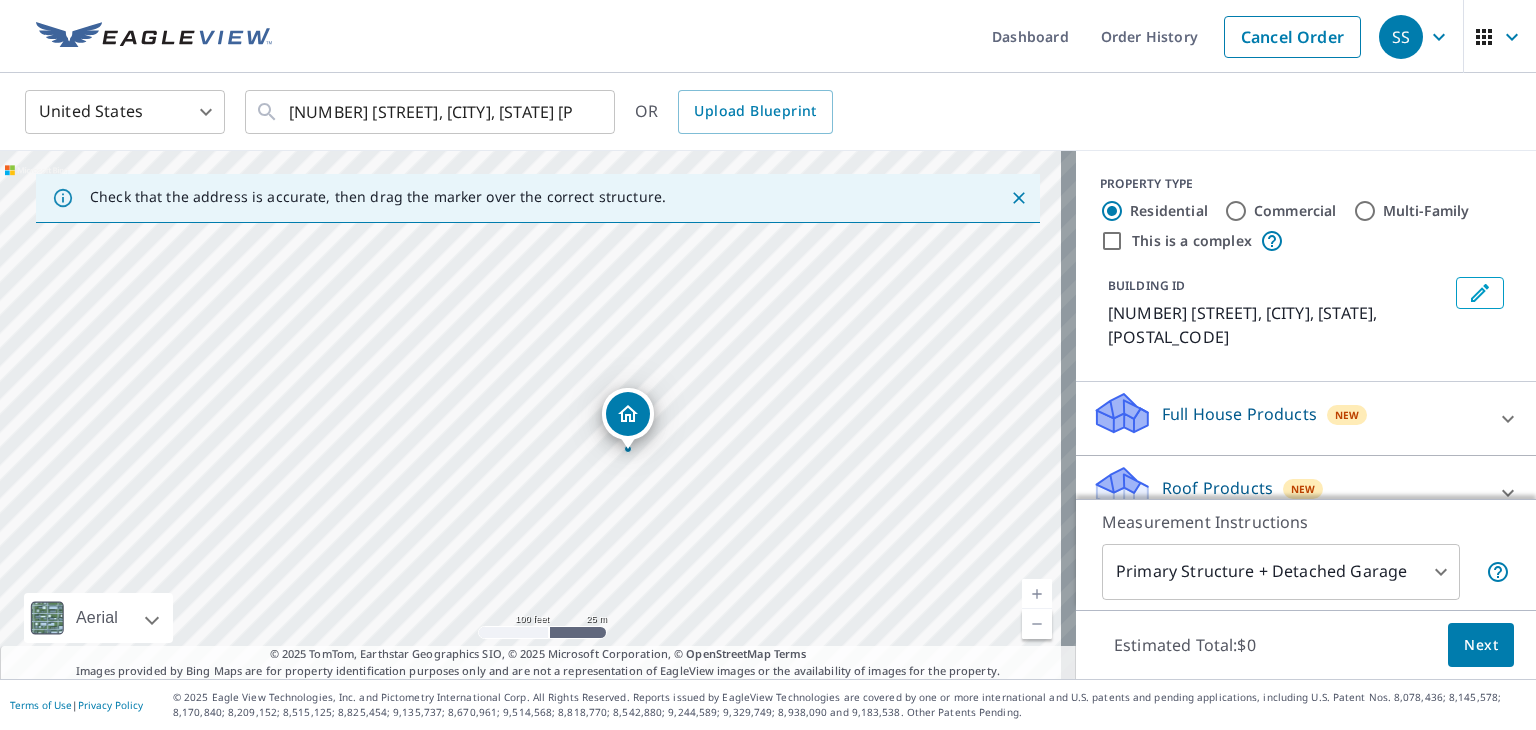 drag, startPoint x: 503, startPoint y: 438, endPoint x: 600, endPoint y: 476, distance: 104.177734 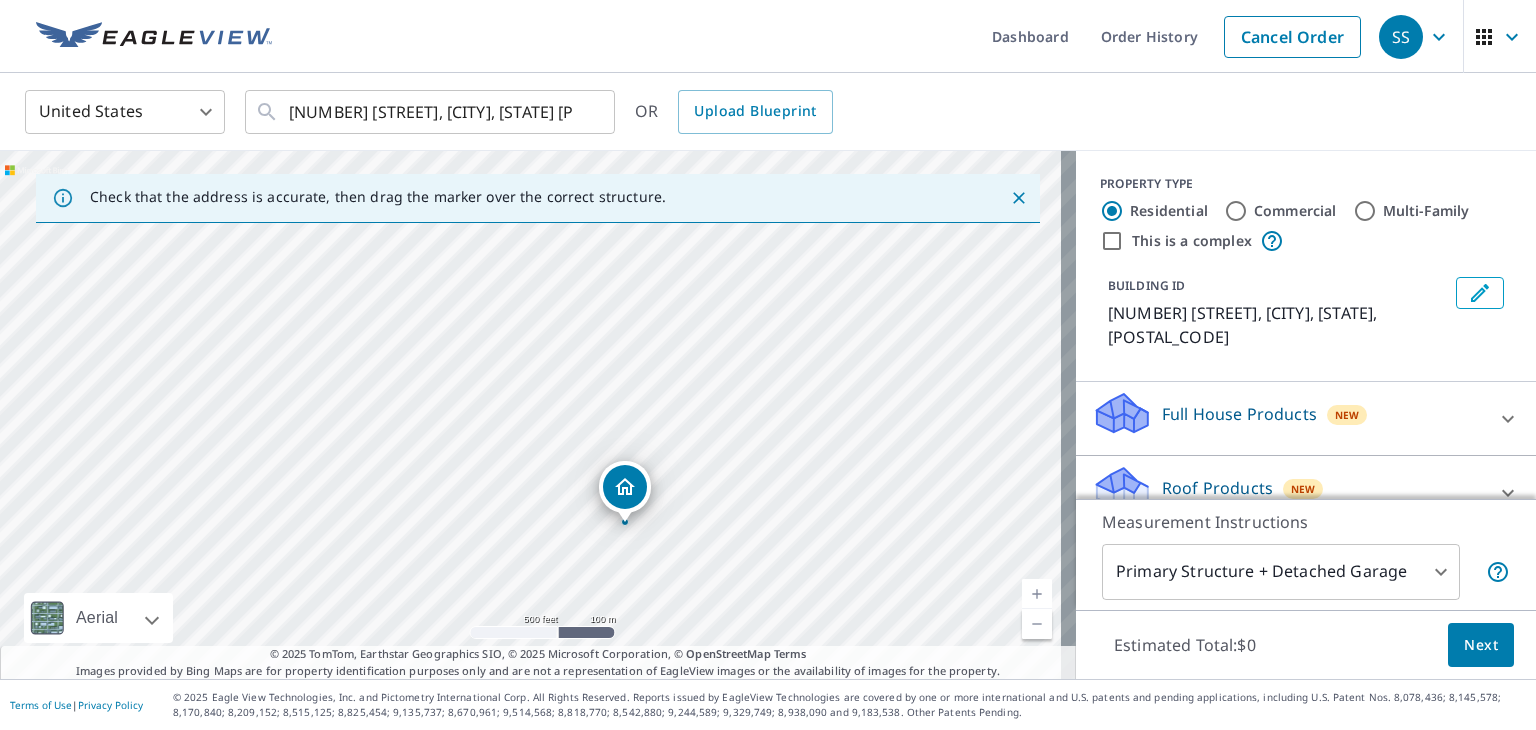 drag, startPoint x: 772, startPoint y: 397, endPoint x: 609, endPoint y: 441, distance: 168.83424 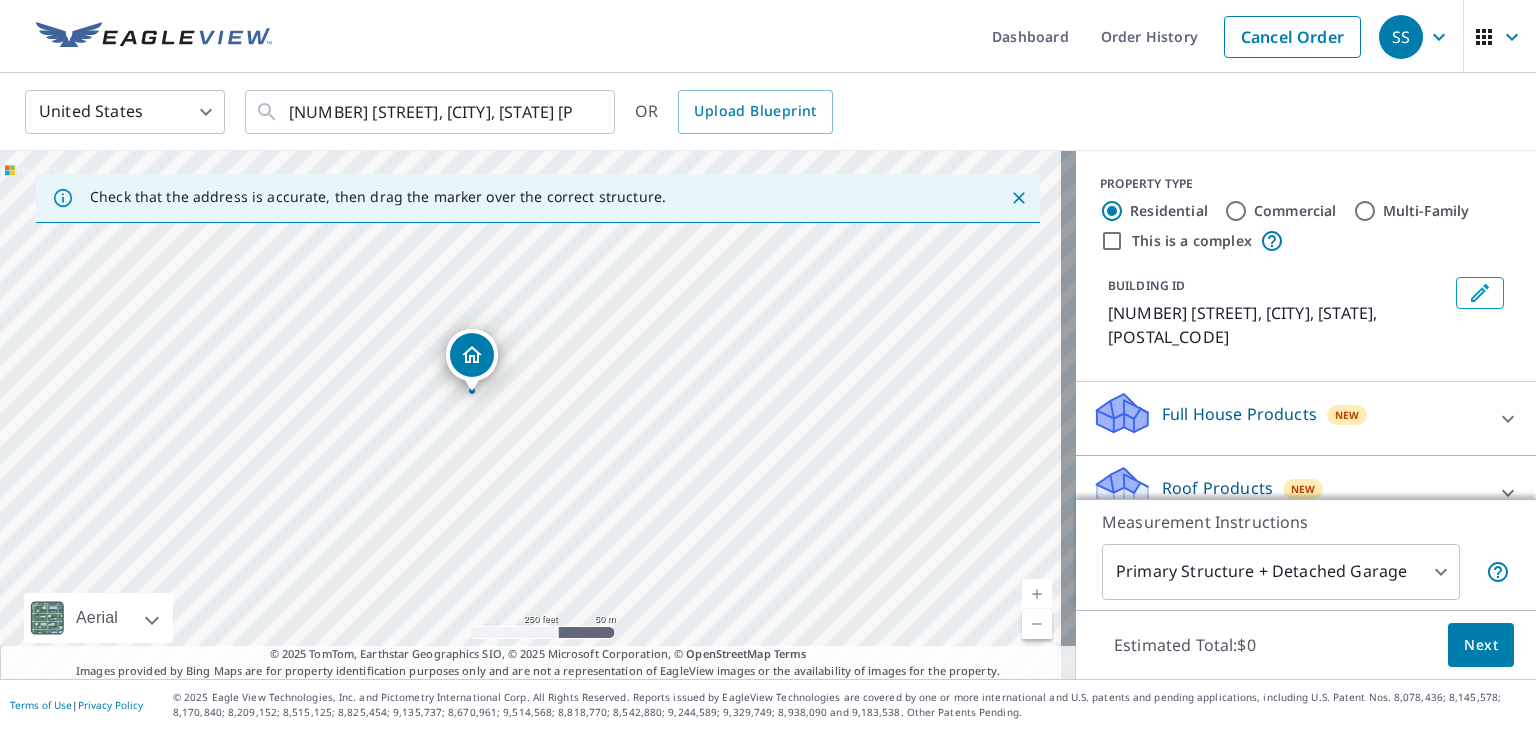 drag, startPoint x: 677, startPoint y: 488, endPoint x: 671, endPoint y: 373, distance: 115.15642 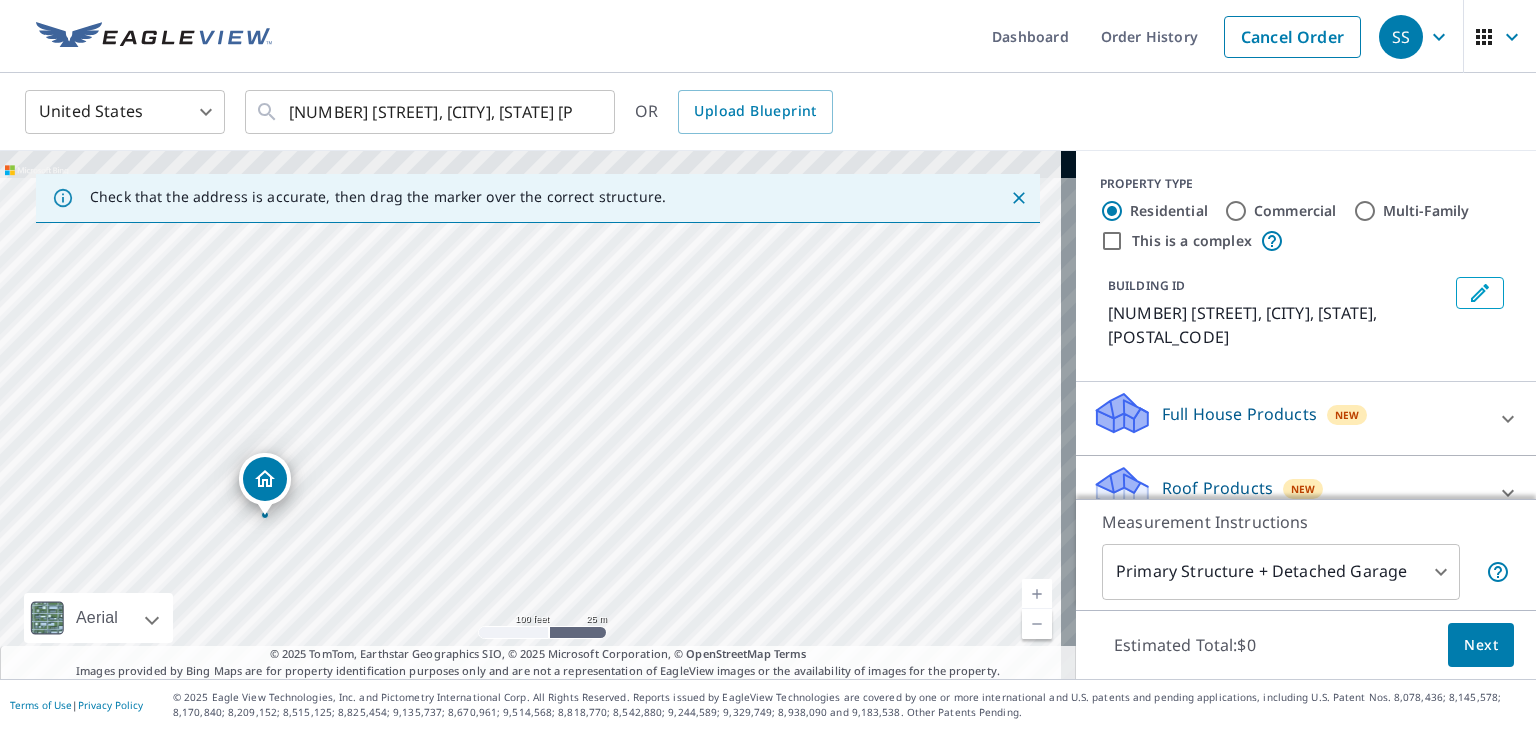 drag, startPoint x: 684, startPoint y: 334, endPoint x: 664, endPoint y: 461, distance: 128.56516 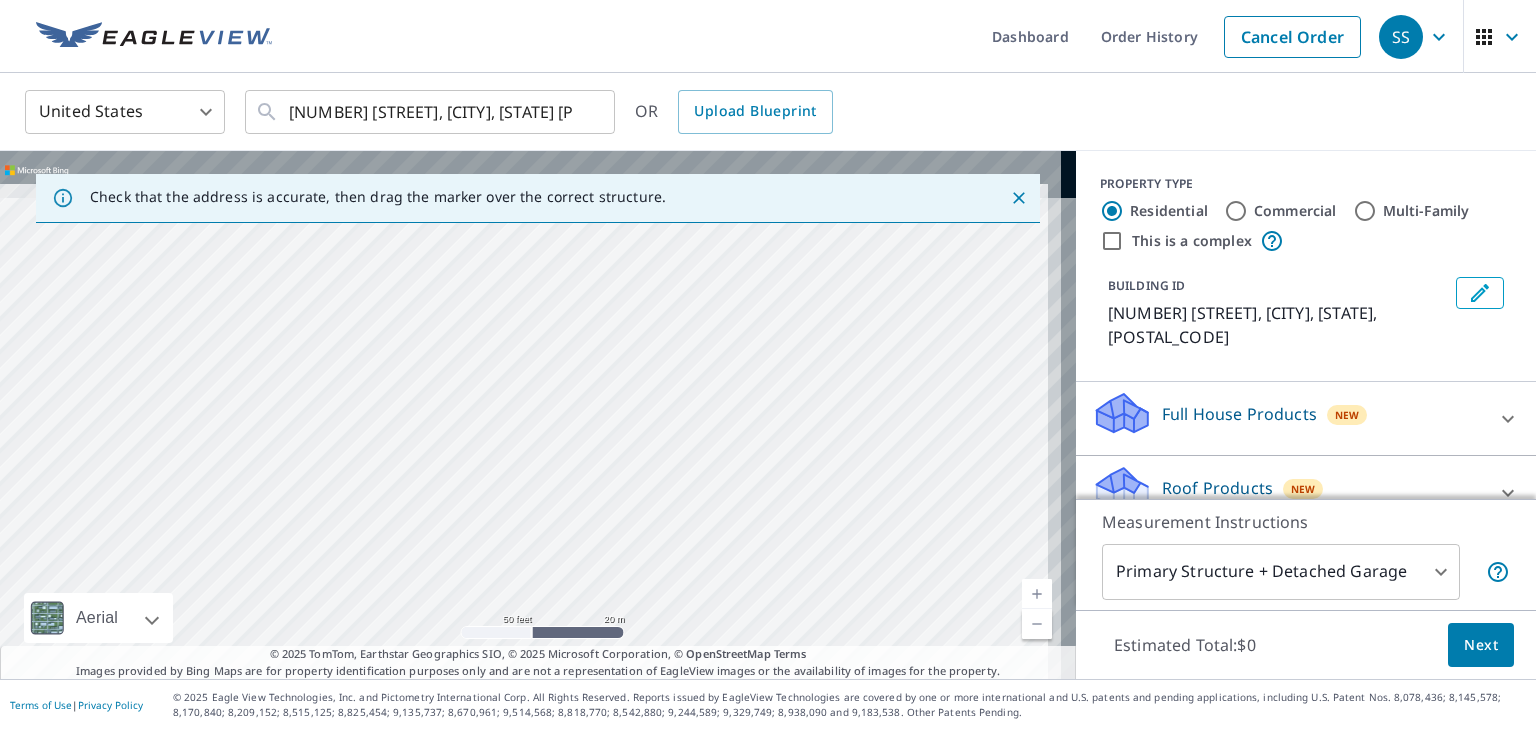 drag, startPoint x: 668, startPoint y: 397, endPoint x: 622, endPoint y: 544, distance: 154.02922 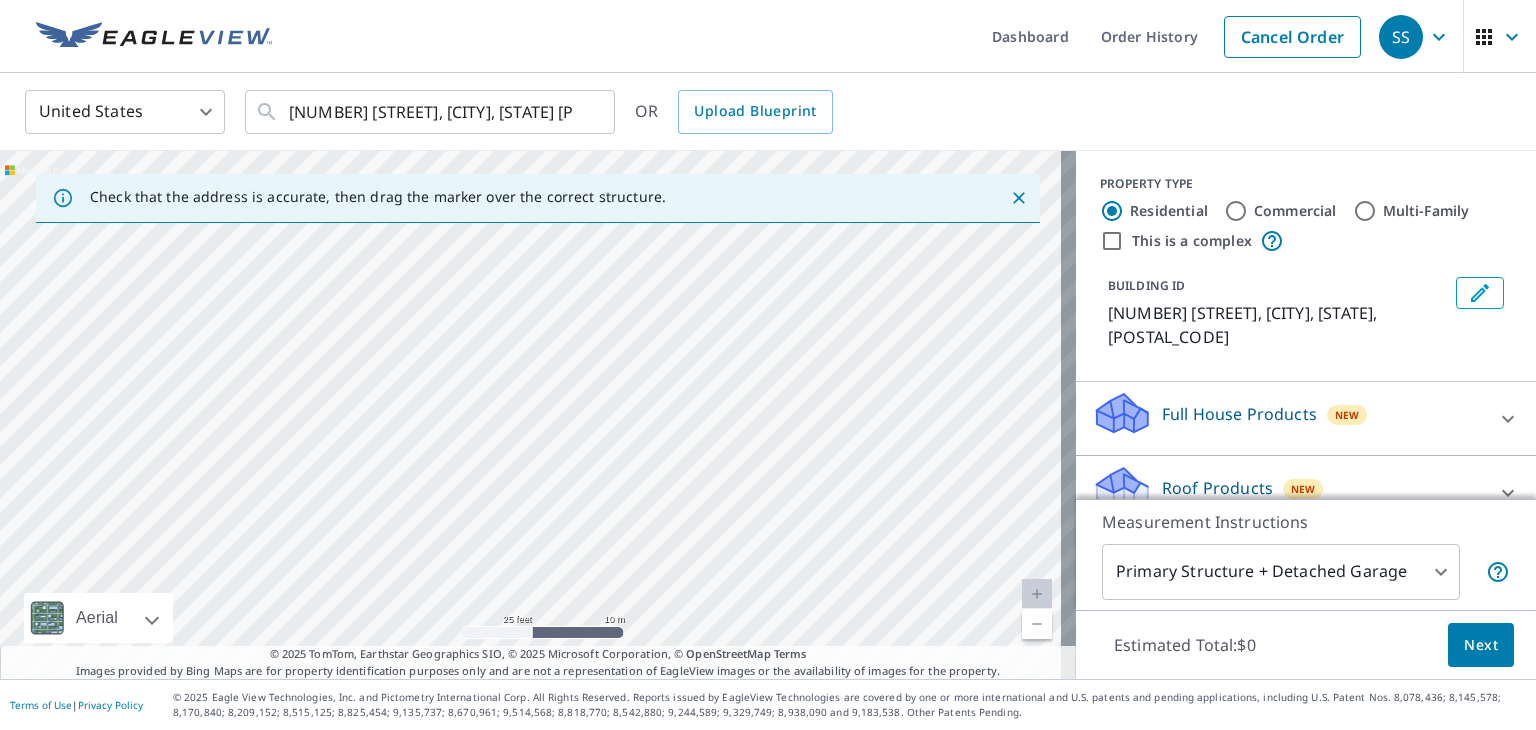 drag, startPoint x: 632, startPoint y: 409, endPoint x: 616, endPoint y: 566, distance: 157.81319 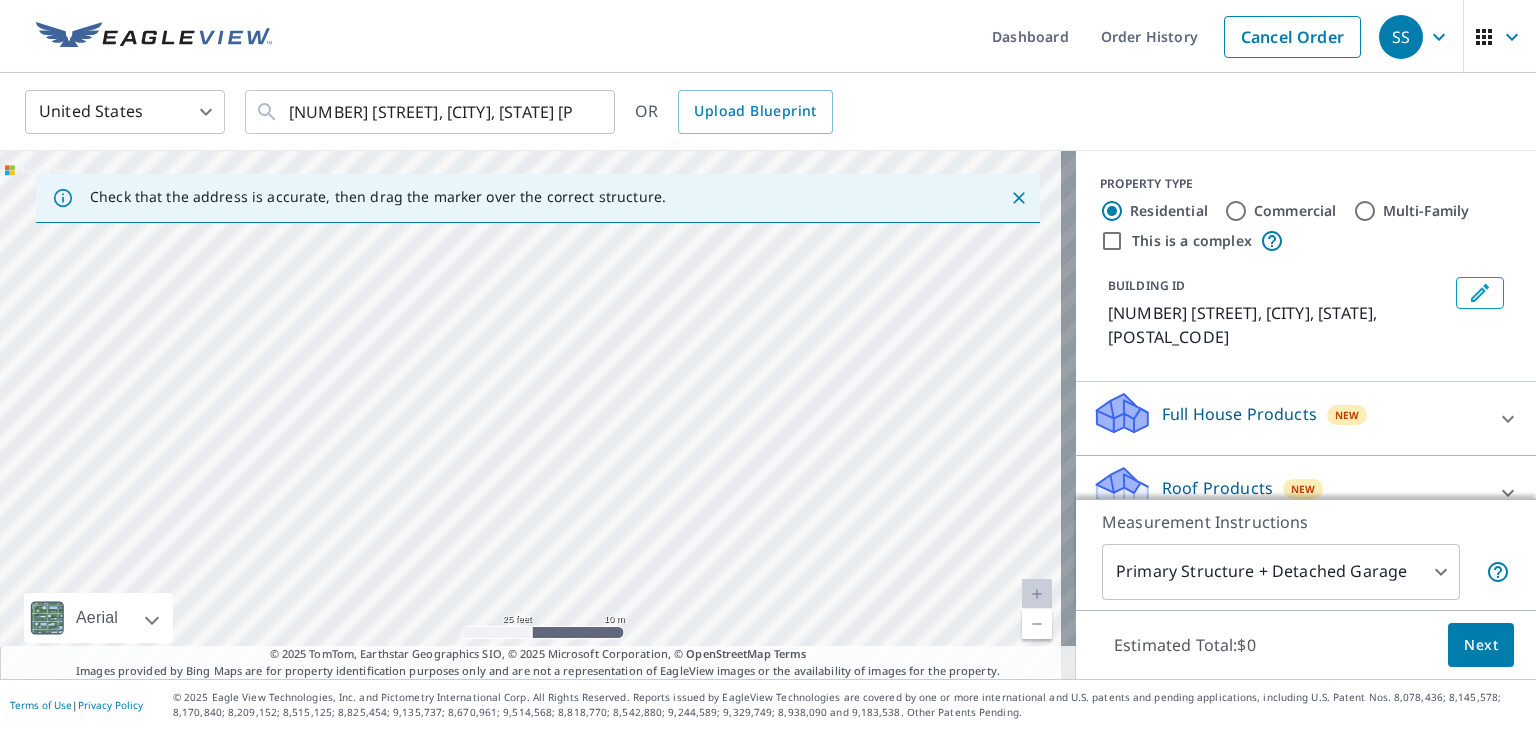 drag, startPoint x: 618, startPoint y: 473, endPoint x: 630, endPoint y: 558, distance: 85.84288 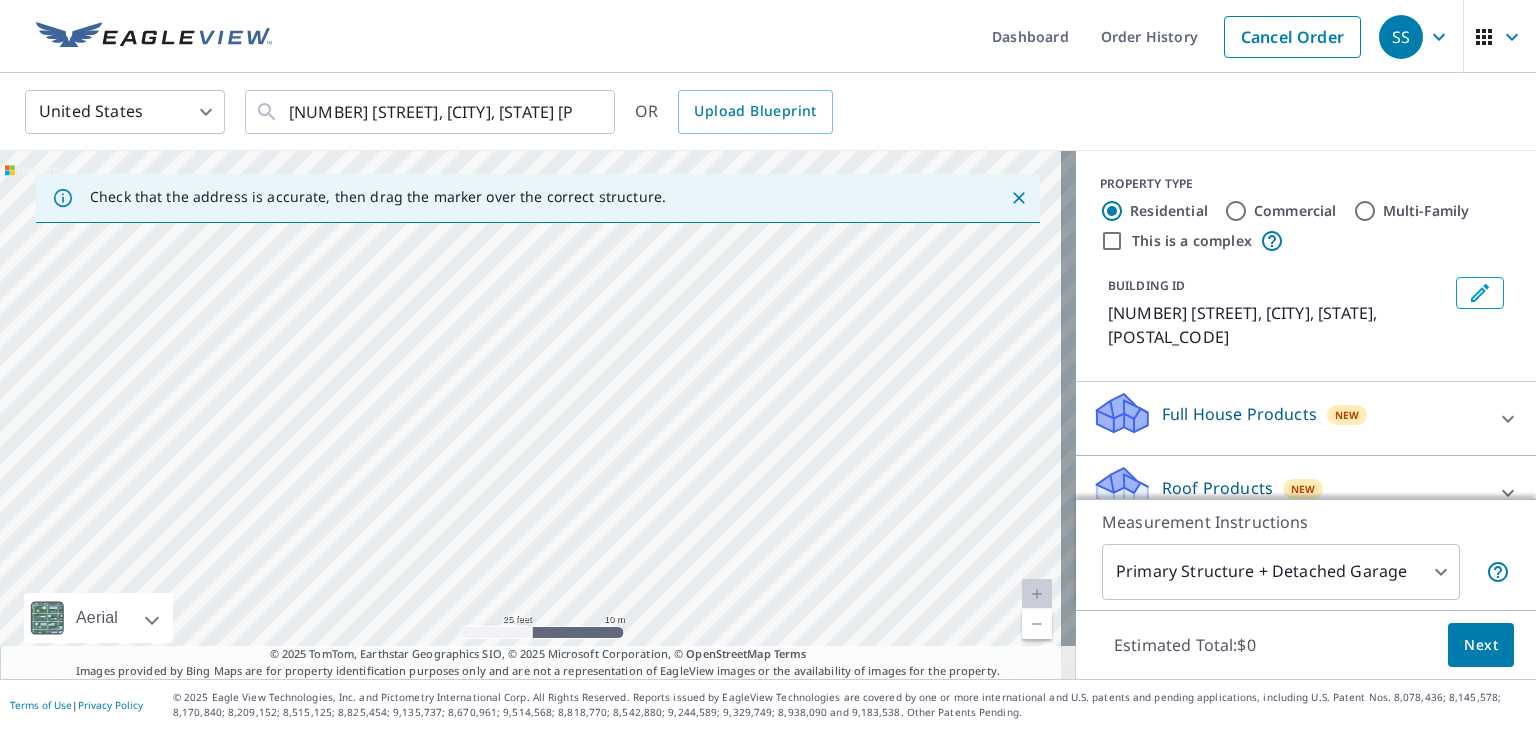 click on "[NUMBER] [STREET] [CITY], [STATE] [POSTAL_CODE]" at bounding box center (538, 415) 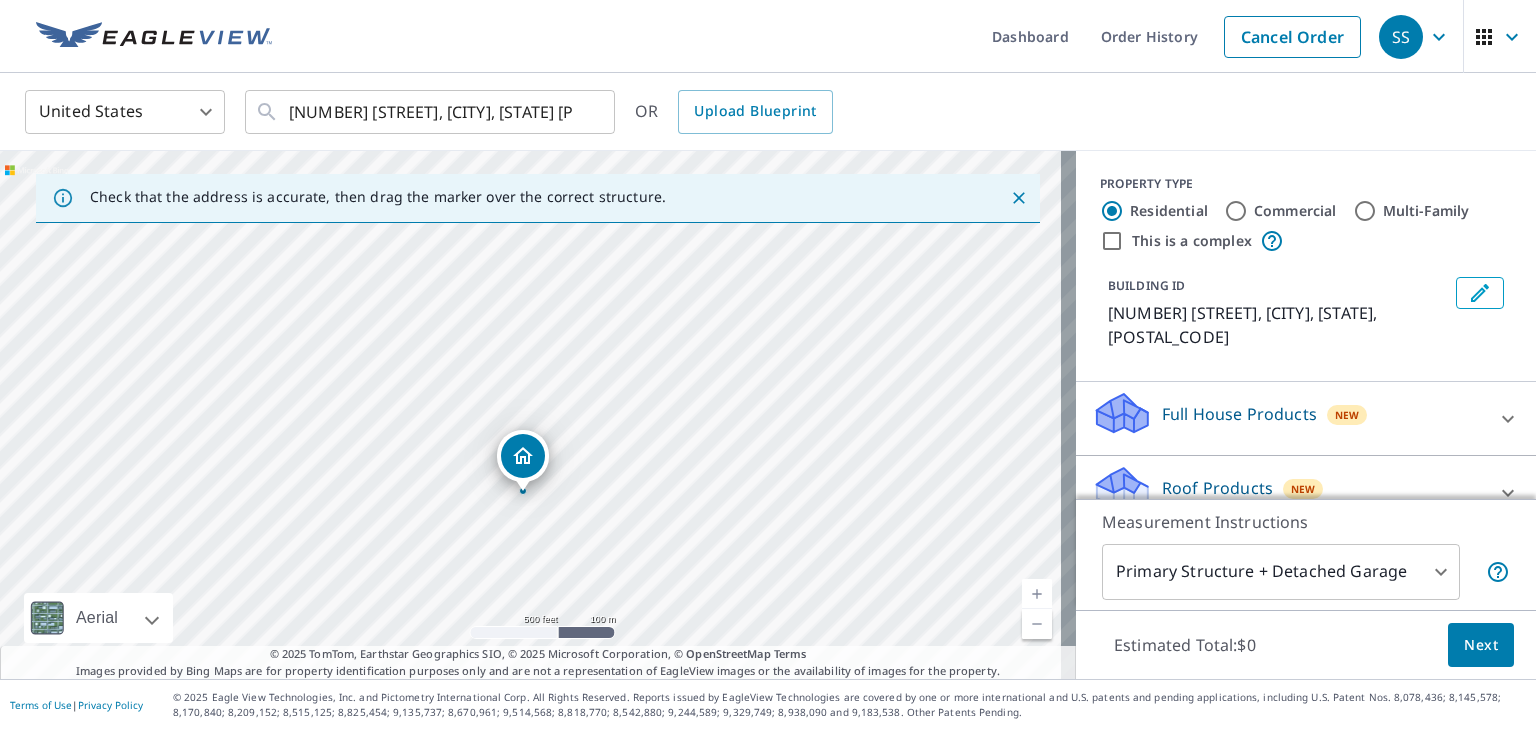 drag, startPoint x: 516, startPoint y: 496, endPoint x: 484, endPoint y: 533, distance: 48.9183 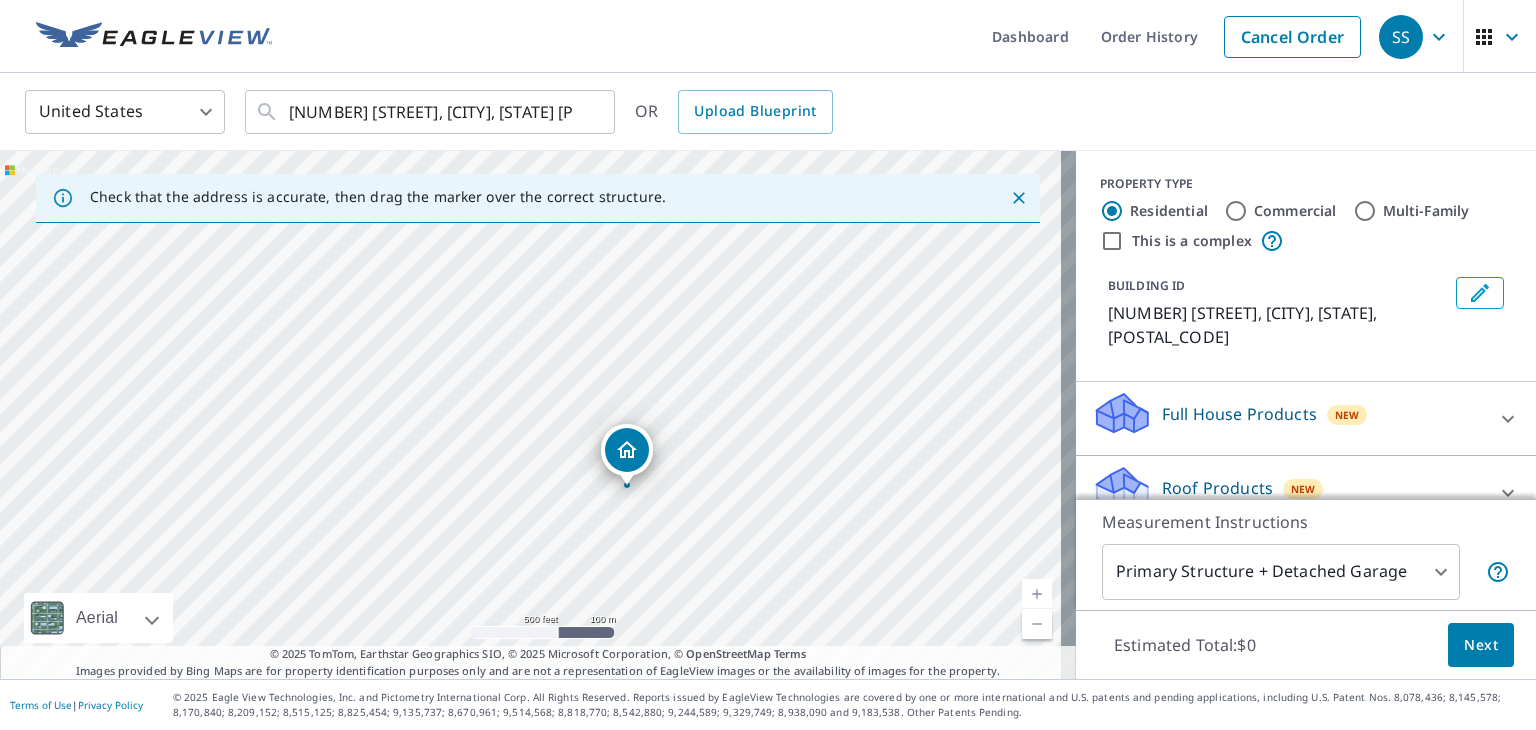 drag, startPoint x: 499, startPoint y: 512, endPoint x: 631, endPoint y: 465, distance: 140.11781 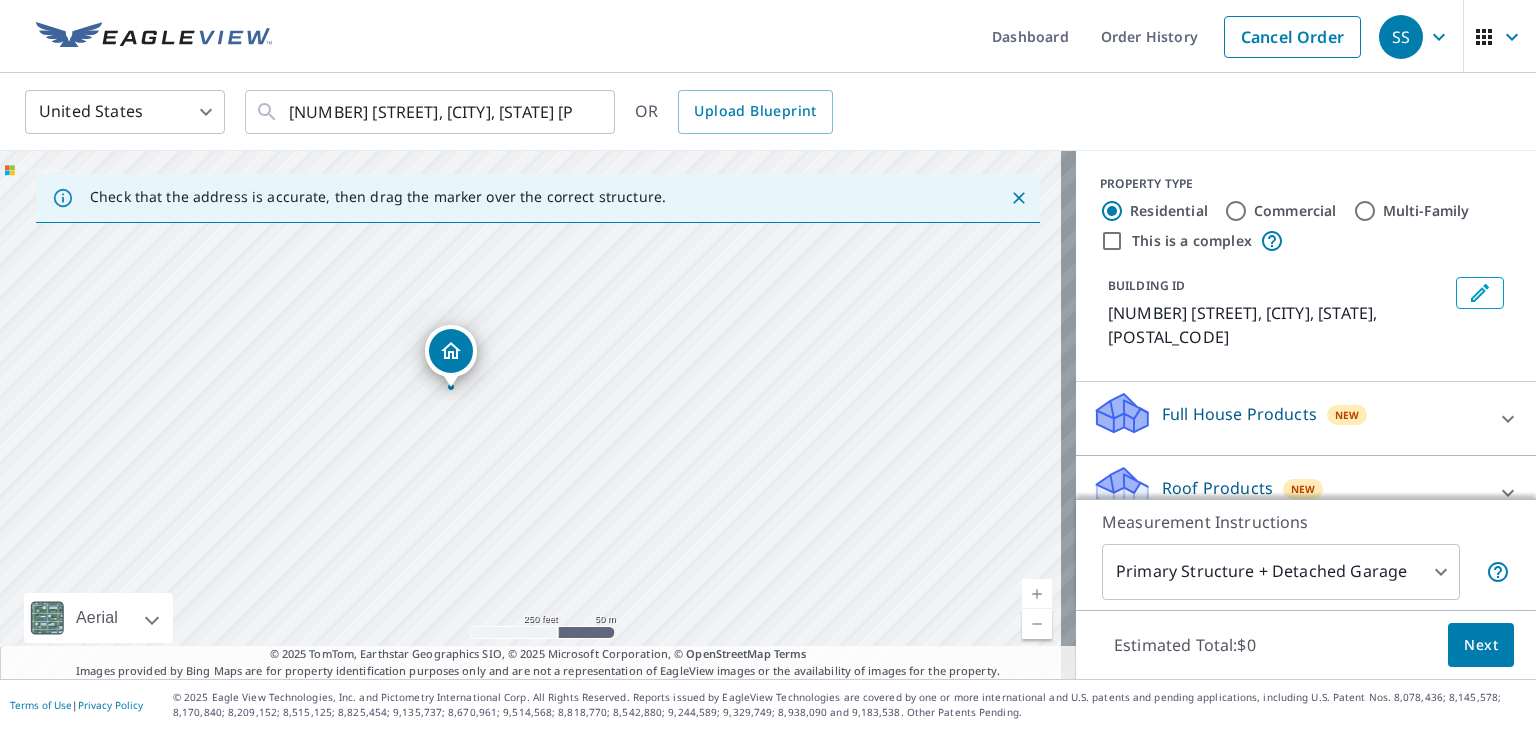 drag, startPoint x: 491, startPoint y: 402, endPoint x: 596, endPoint y: 564, distance: 193.0518 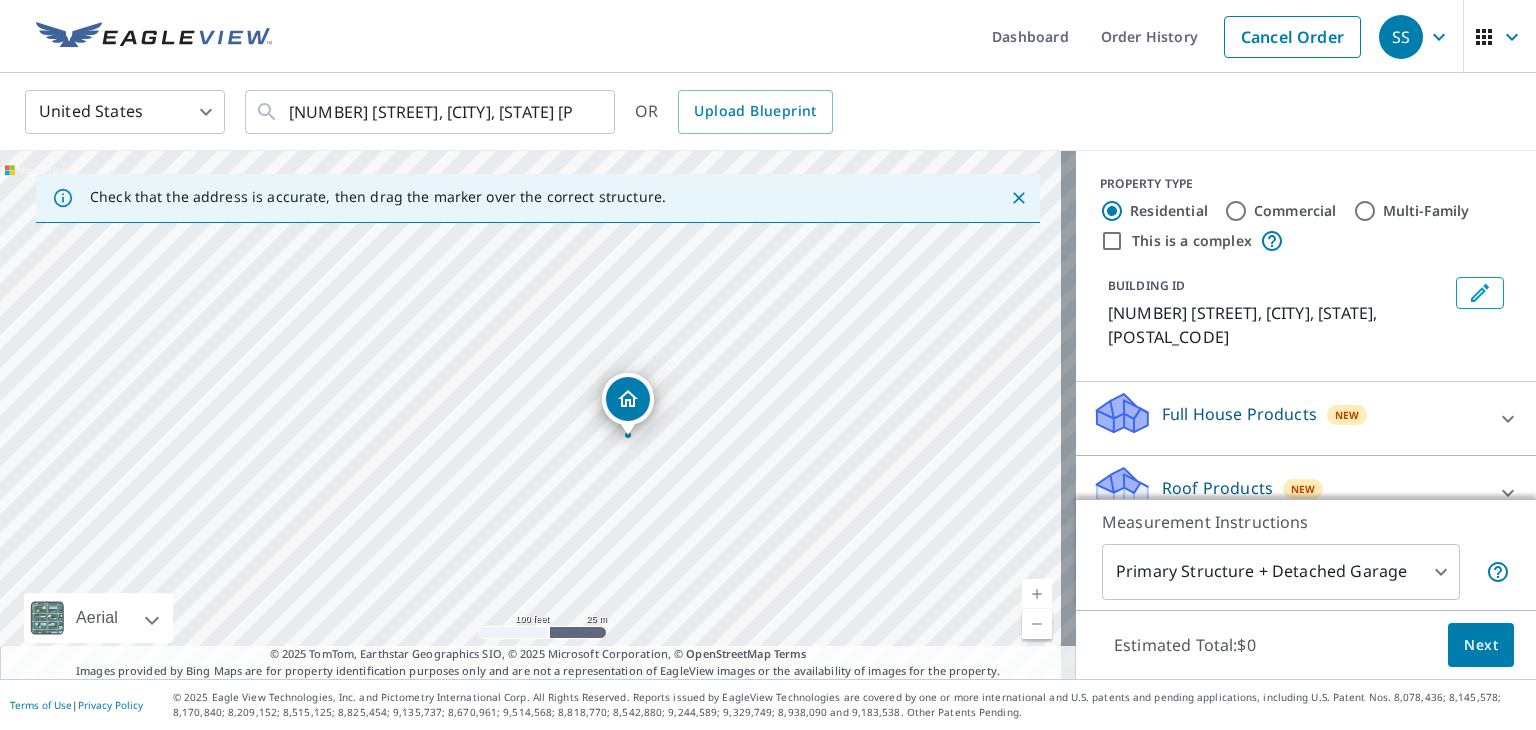 drag, startPoint x: 491, startPoint y: 550, endPoint x: 564, endPoint y: 474, distance: 105.380264 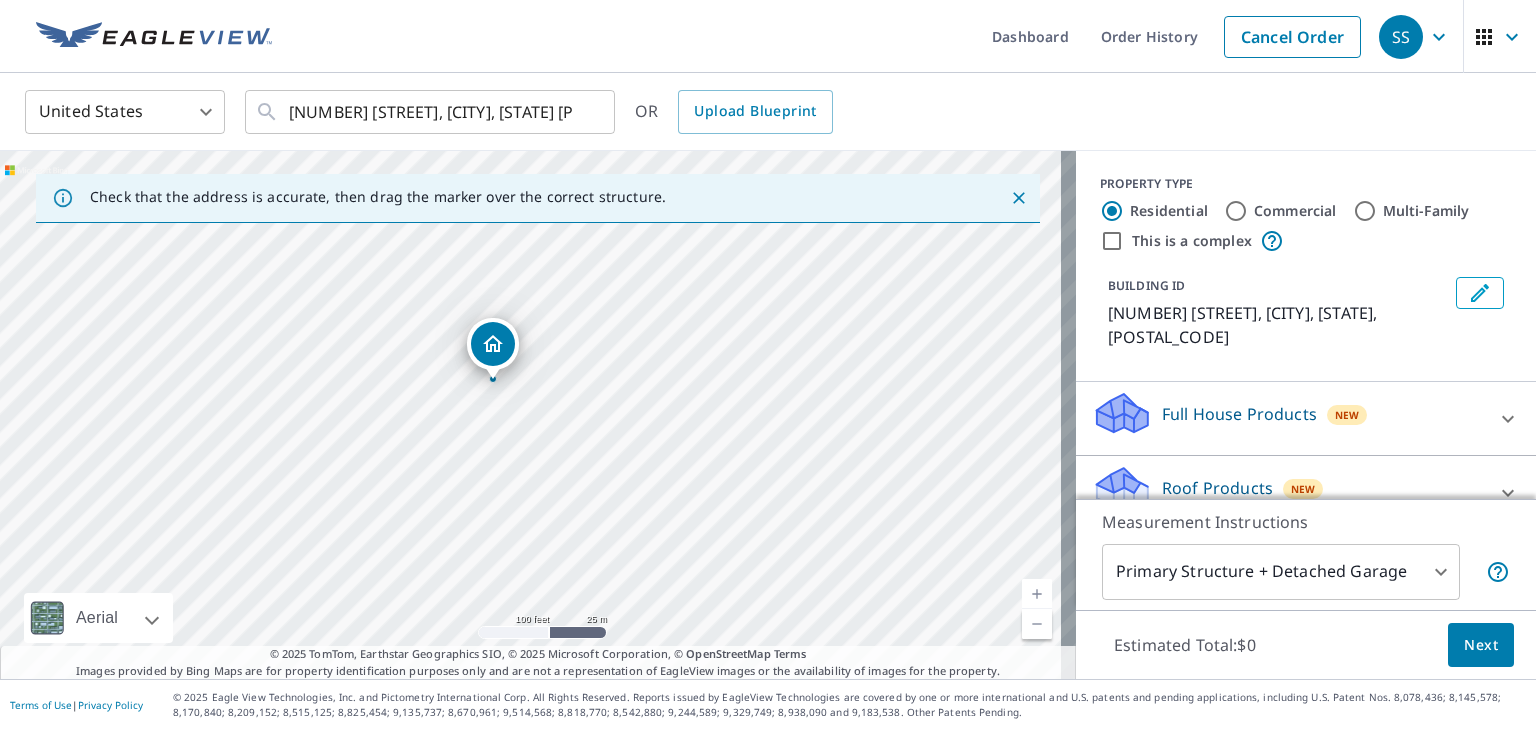 drag, startPoint x: 644, startPoint y: 400, endPoint x: 496, endPoint y: 353, distance: 155.28362 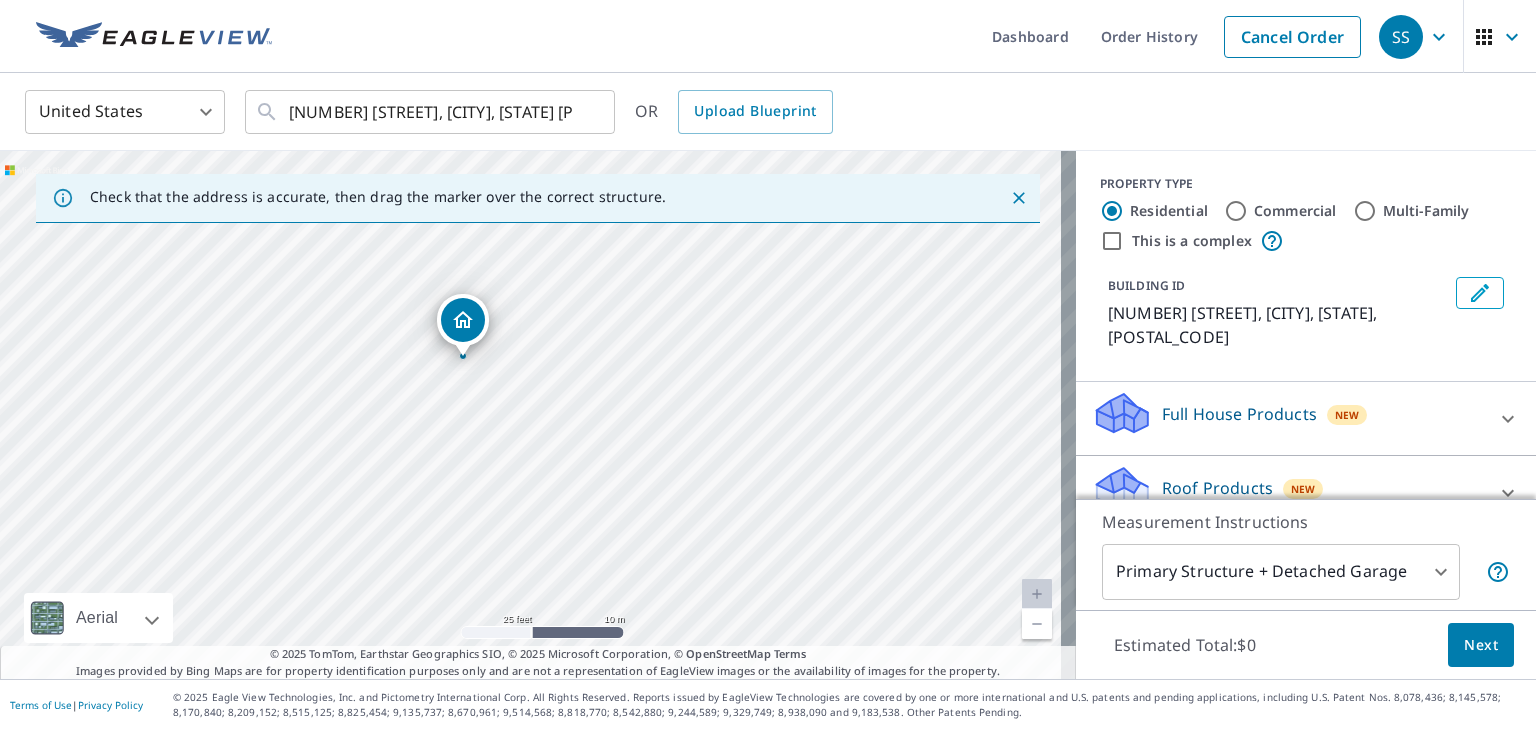 drag, startPoint x: 519, startPoint y: 365, endPoint x: 541, endPoint y: 600, distance: 236.02754 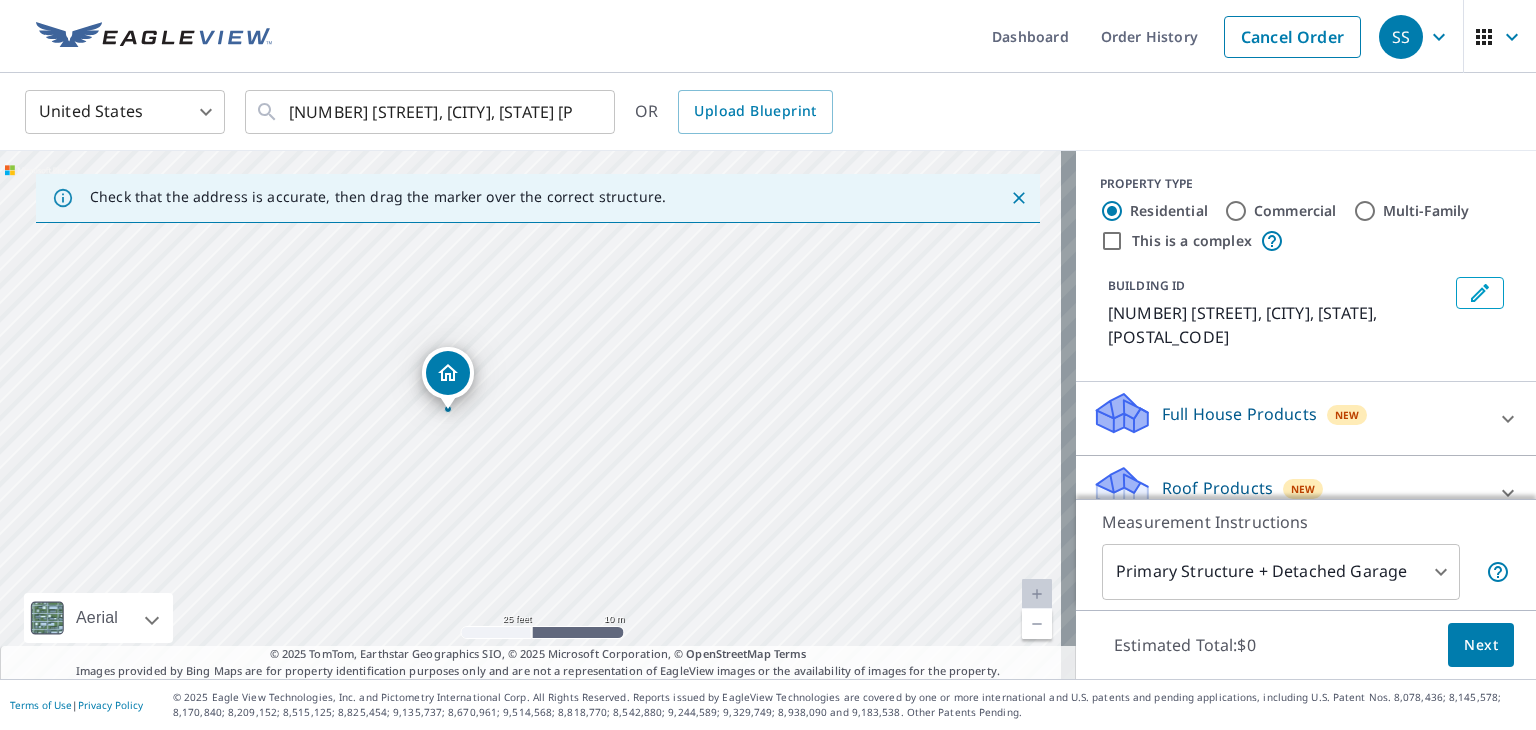 click on "[NUMBER] [STREET] [CITY], [STATE] [POSTAL_CODE]" at bounding box center [538, 415] 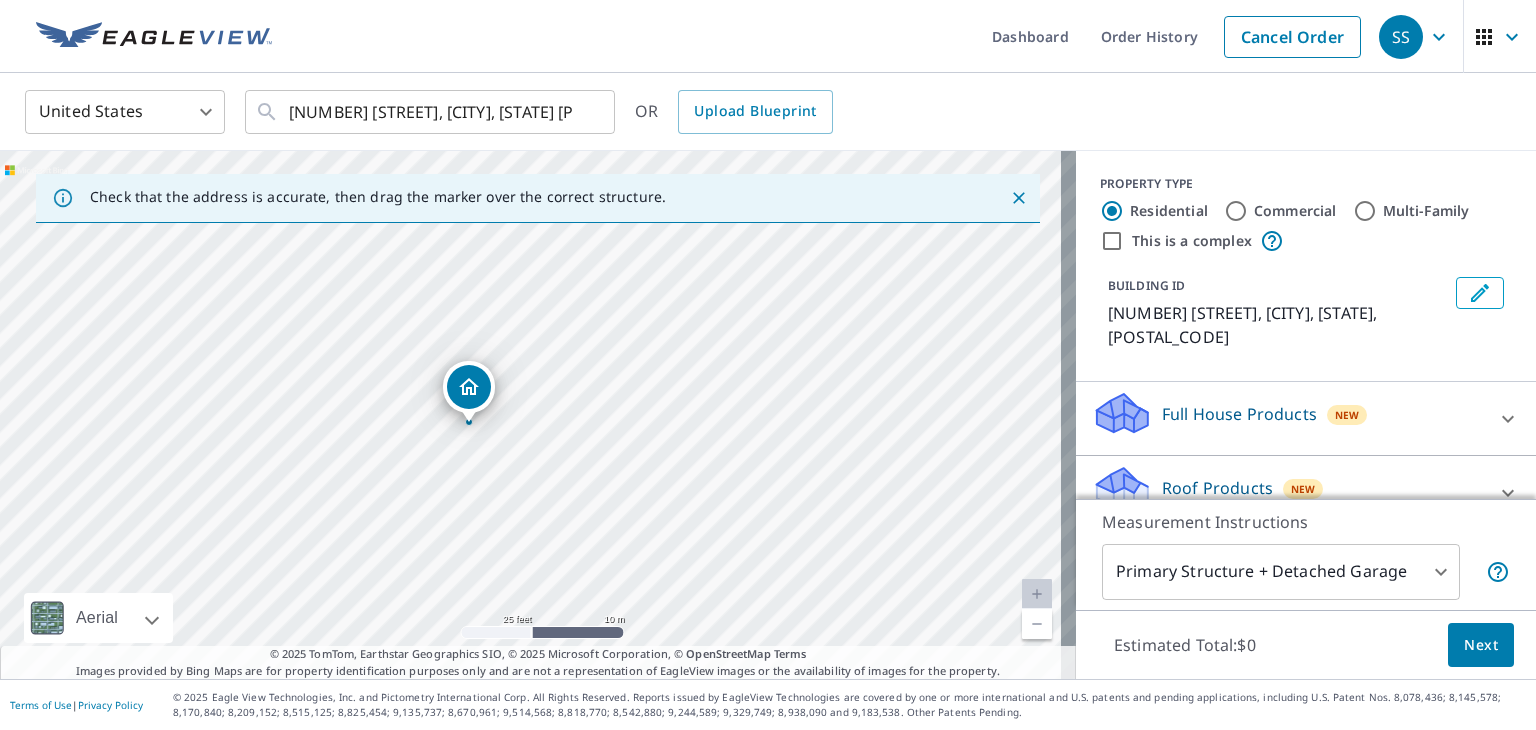 drag, startPoint x: 455, startPoint y: 372, endPoint x: 476, endPoint y: 385, distance: 24.698177 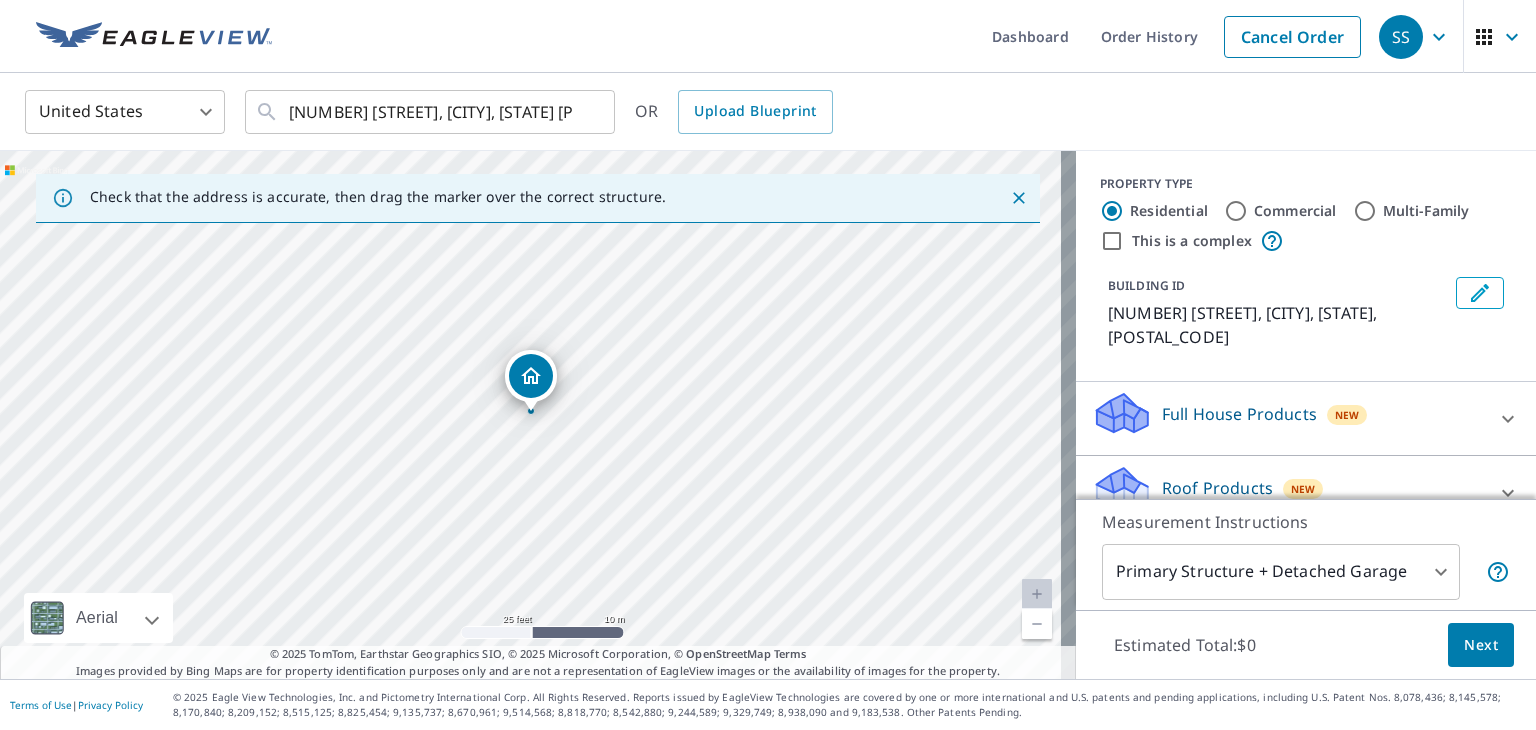 click on "Roof Products New" at bounding box center [1288, 492] 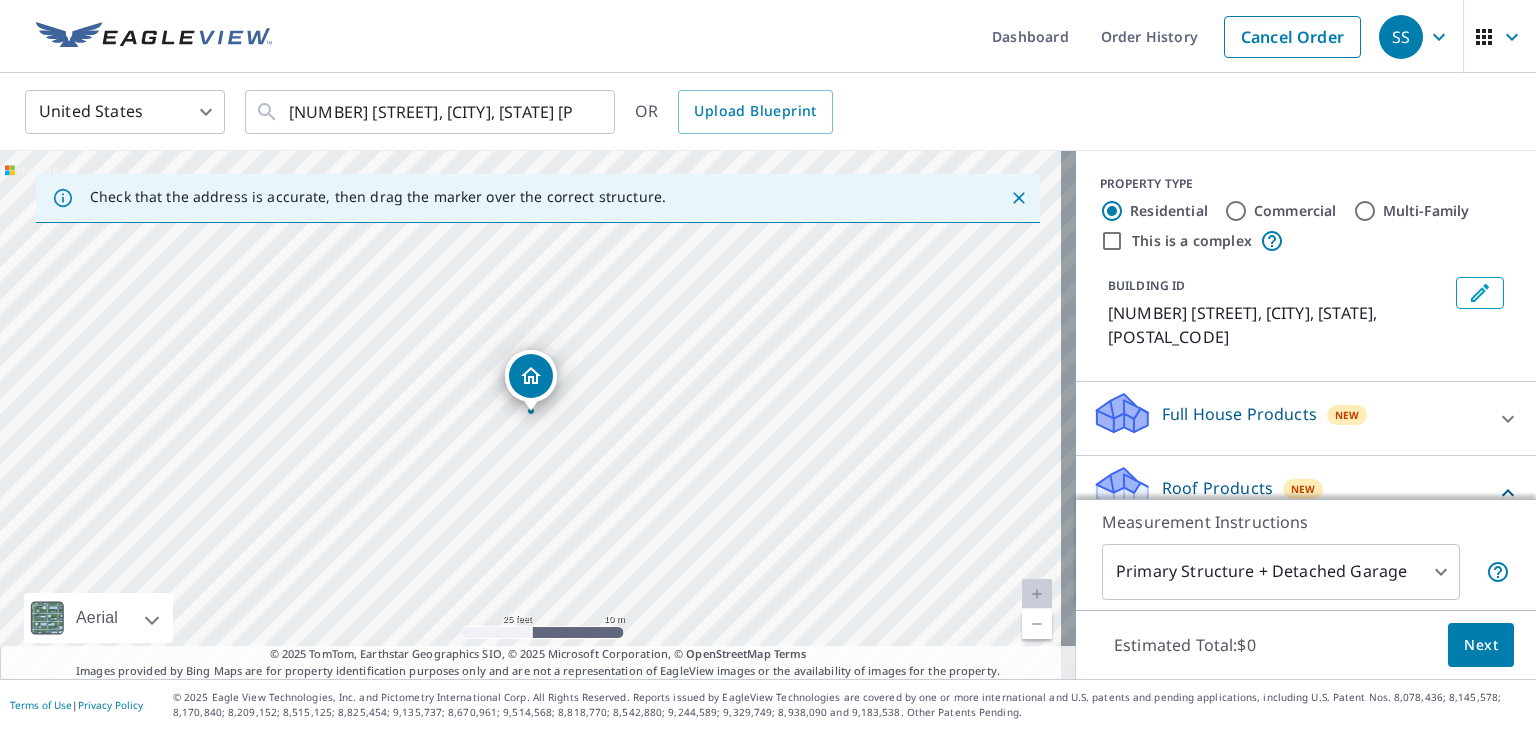 click on "SS SS
Dashboard Order History Cancel Order SS United States US ​ [NUMBER] [STREET], [CITY], [STATE] [POSTAL_CODE] ​ OR Upload Blueprint Check that the address is accurate, then drag the marker over the correct structure. [NUMBER] [STREET] [CITY], [STATE] Aerial Road A standard road map Aerial A detailed look from above Labels Labels 25 feet 10 m © 2025 TomTom, © Vexcel Imaging, © 2025 Microsoft Corporation,  © OpenStreetMap Terms © 2025 TomTom, Earthstar Geographics SIO, © 2025 Microsoft Corporation, ©   OpenStreetMap   Terms Images provided by Bing Maps are for property identification purposes only and are not a representation of EagleView images or the availability of images for the property. PROPERTY TYPE Residential Commercial Multi-Family This is a complex BUILDING ID [NUMBER] [STREET], [CITY], [STATE], [POSTAL_CODE] Full House Products New Full House™ $105 Roof Products New Premium $32.75 - $87 QuickSquares™ $18 Gutter $13.75 Bid Perfect™ $18 Solar Products New Inform Essentials+ $63.25 Inform Advanced $79 $30" at bounding box center (768, 365) 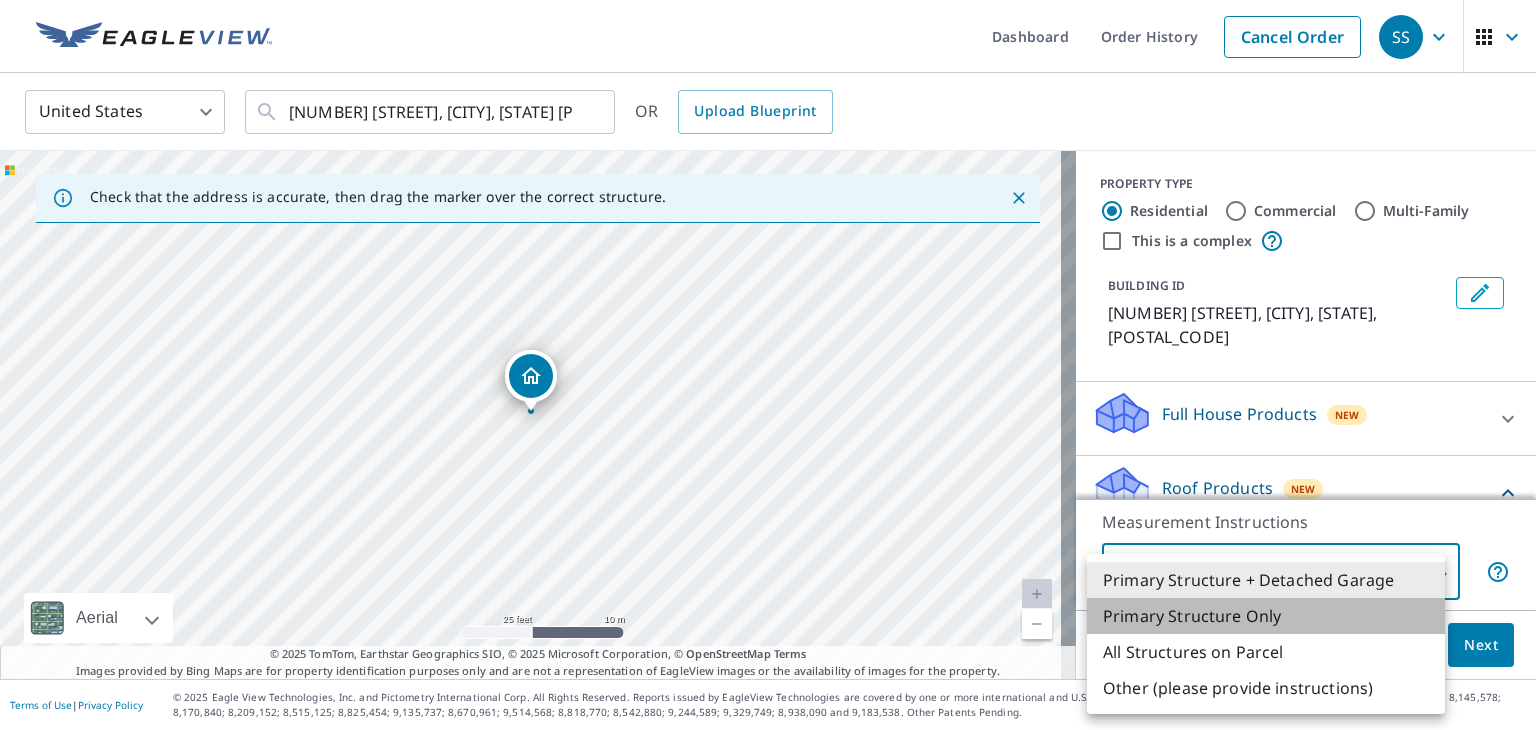 click on "Primary Structure Only" at bounding box center [1266, 616] 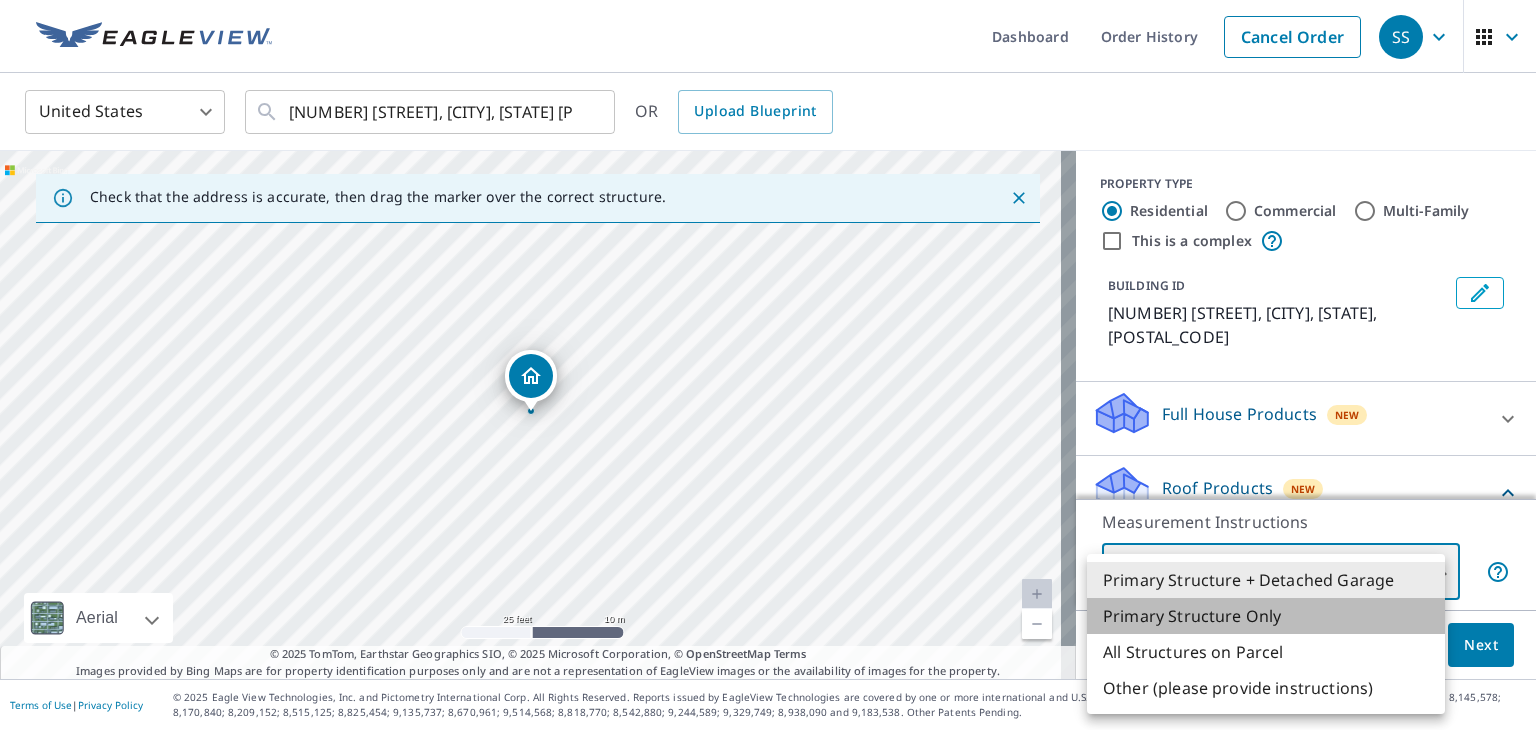 type on "2" 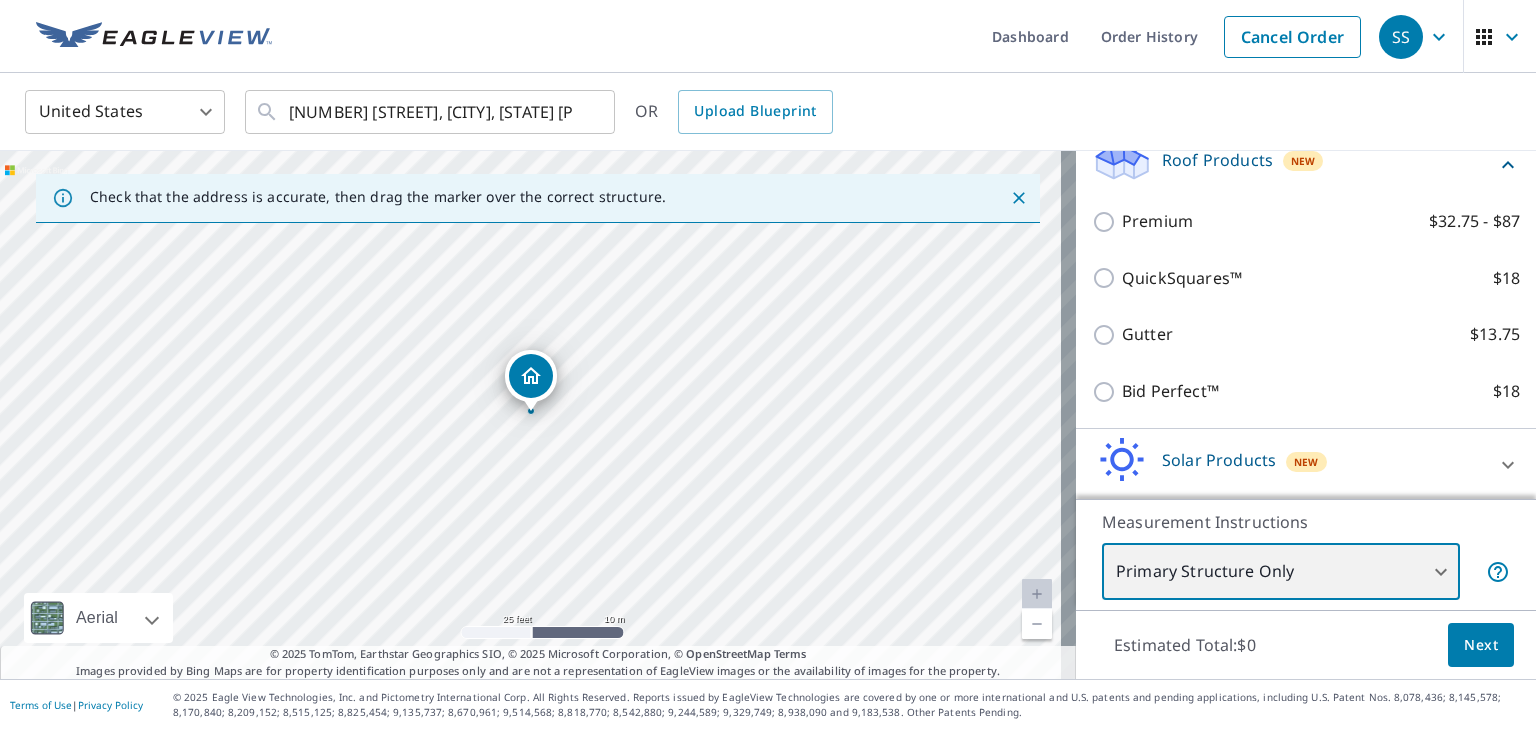 scroll, scrollTop: 280, scrollLeft: 0, axis: vertical 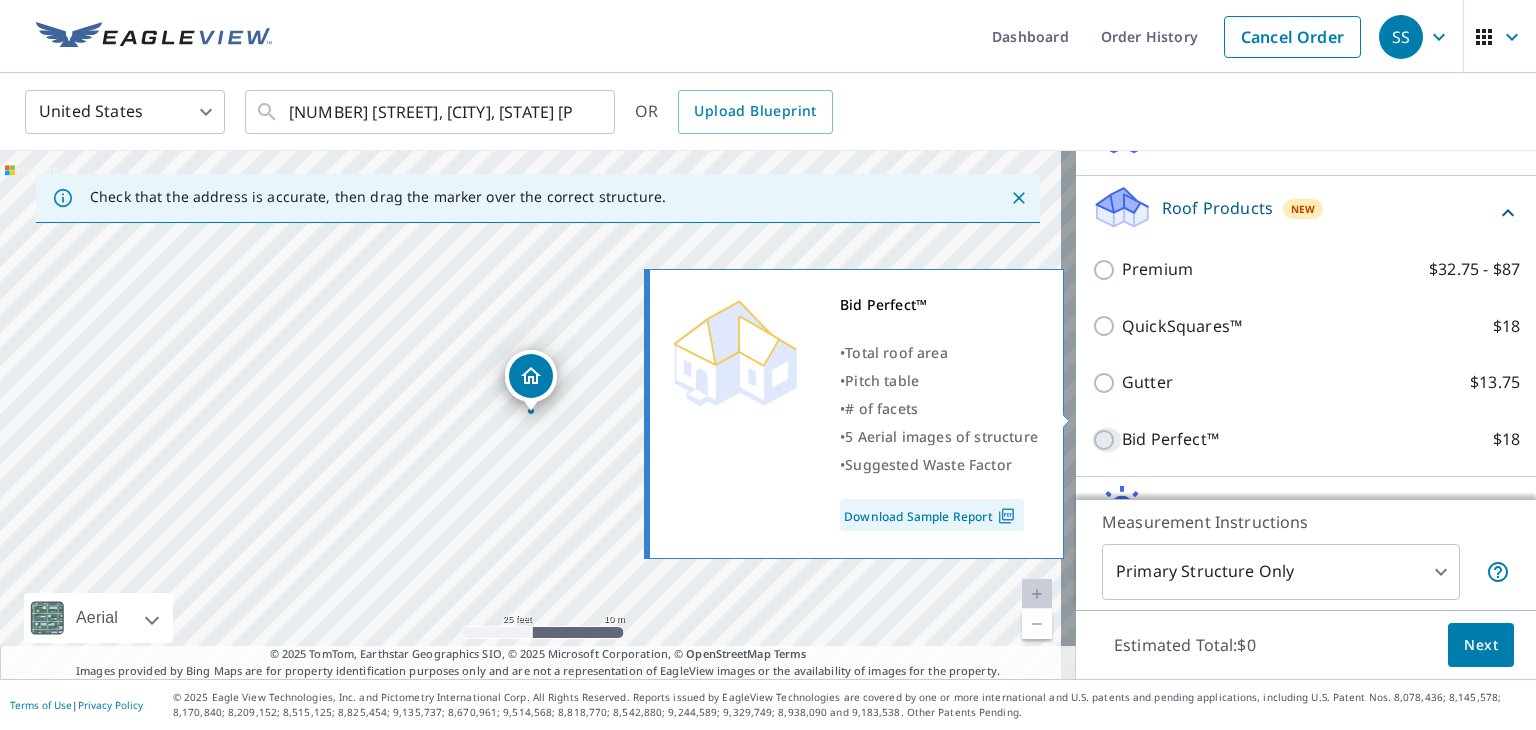 click on "Bid Perfect™ $18" at bounding box center [1107, 440] 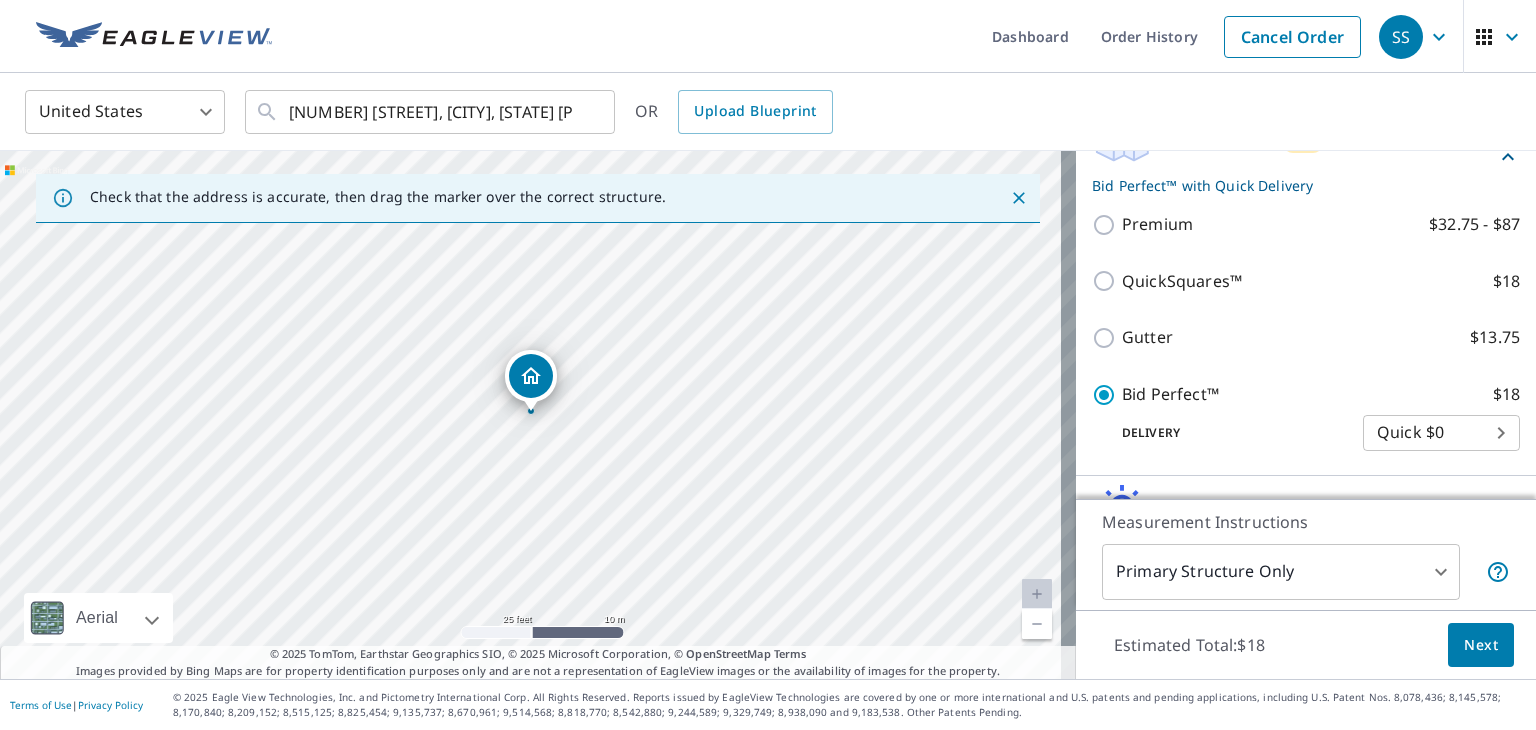 scroll, scrollTop: 345, scrollLeft: 0, axis: vertical 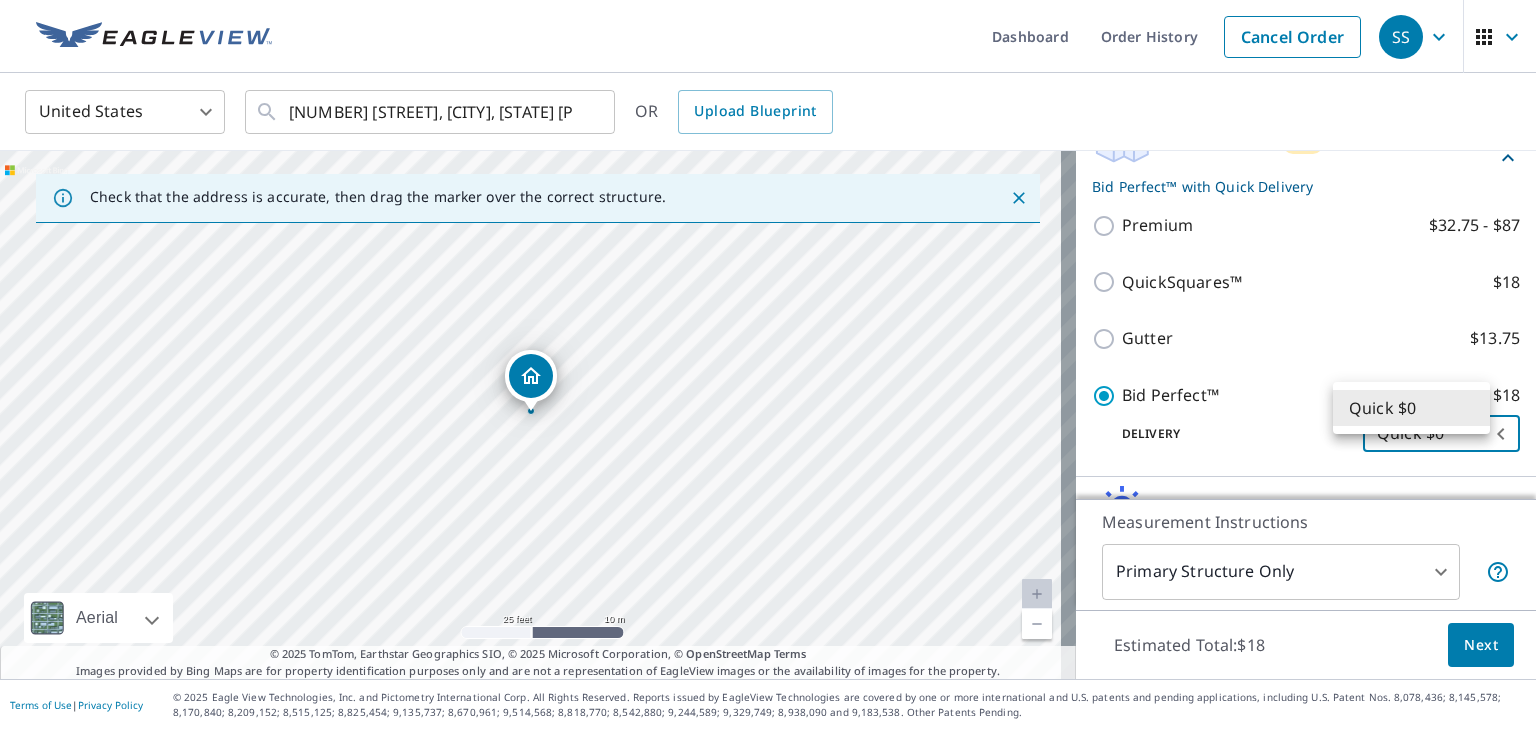 click on "SS SS
Dashboard Order History Cancel Order SS United States US ​ [NUMBER] [STREET], [CITY], [STATE] [POSTAL_CODE] ​ OR Upload Blueprint Check that the address is accurate, then drag the marker over the correct structure. [NUMBER] [STREET] [CITY], [STATE] Aerial Road A standard road map Aerial A detailed look from above Labels Labels 25 feet 10 m © 2025 TomTom, © Vexcel Imaging, © 2025 Microsoft Corporation,  © OpenStreetMap Terms © 2025 TomTom, Earthstar Geographics SIO, © 2025 Microsoft Corporation, ©   OpenStreetMap   Terms Images provided by Bing Maps are for property identification purposes only and are not a representation of EagleView images or the availability of images for the property. PROPERTY TYPE Residential Commercial Multi-Family This is a complex BUILDING ID [NUMBER] [STREET], [CITY], [STATE], [POSTAL_CODE] Full House Products New Full House™ $105 Roof Products New Bid Perfect™ with Quick Delivery Premium $32.75 - $87 QuickSquares™ $18 Gutter $13.75 Bid Perfect™ $18 Delivery Quick $0 45 ​ New $79 2" at bounding box center (768, 365) 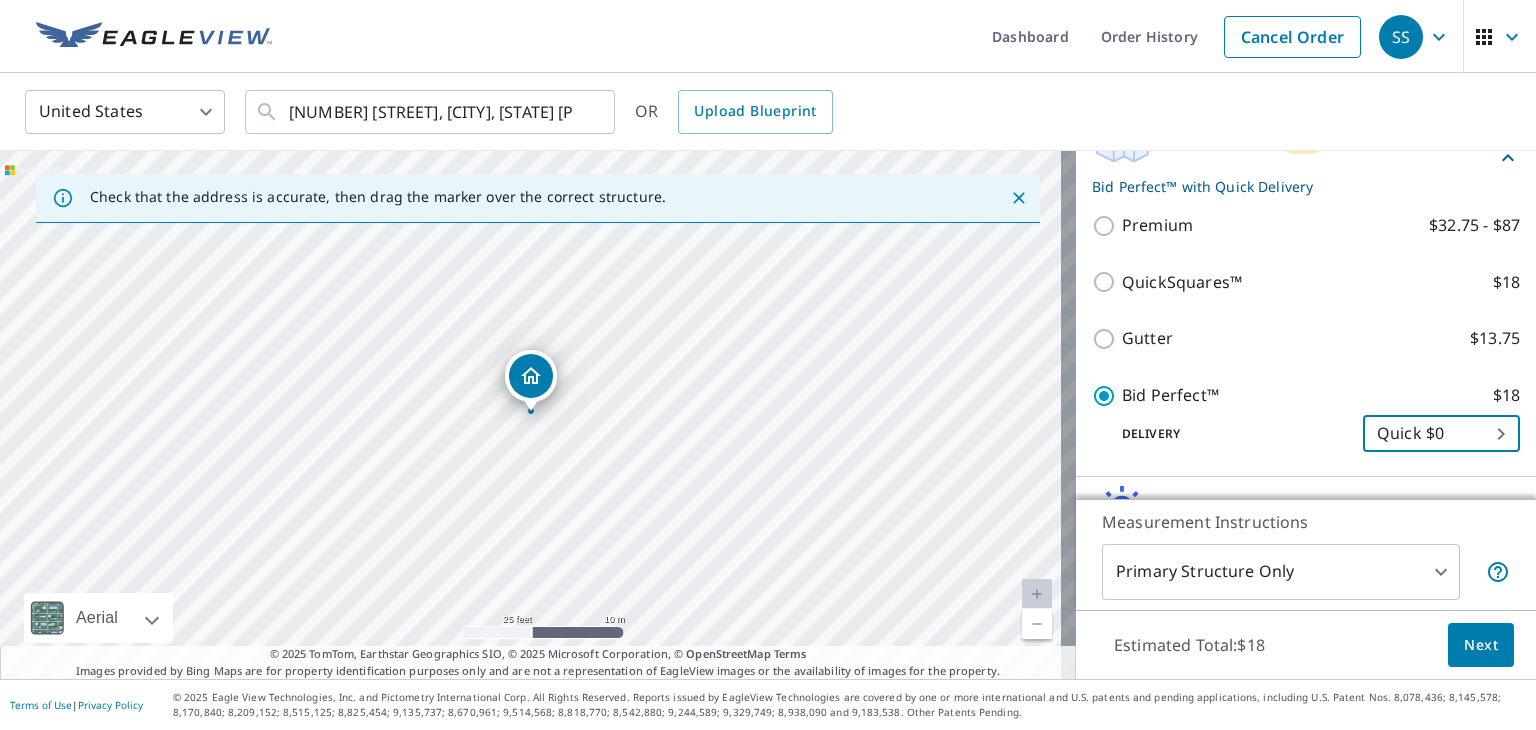 scroll, scrollTop: 444, scrollLeft: 0, axis: vertical 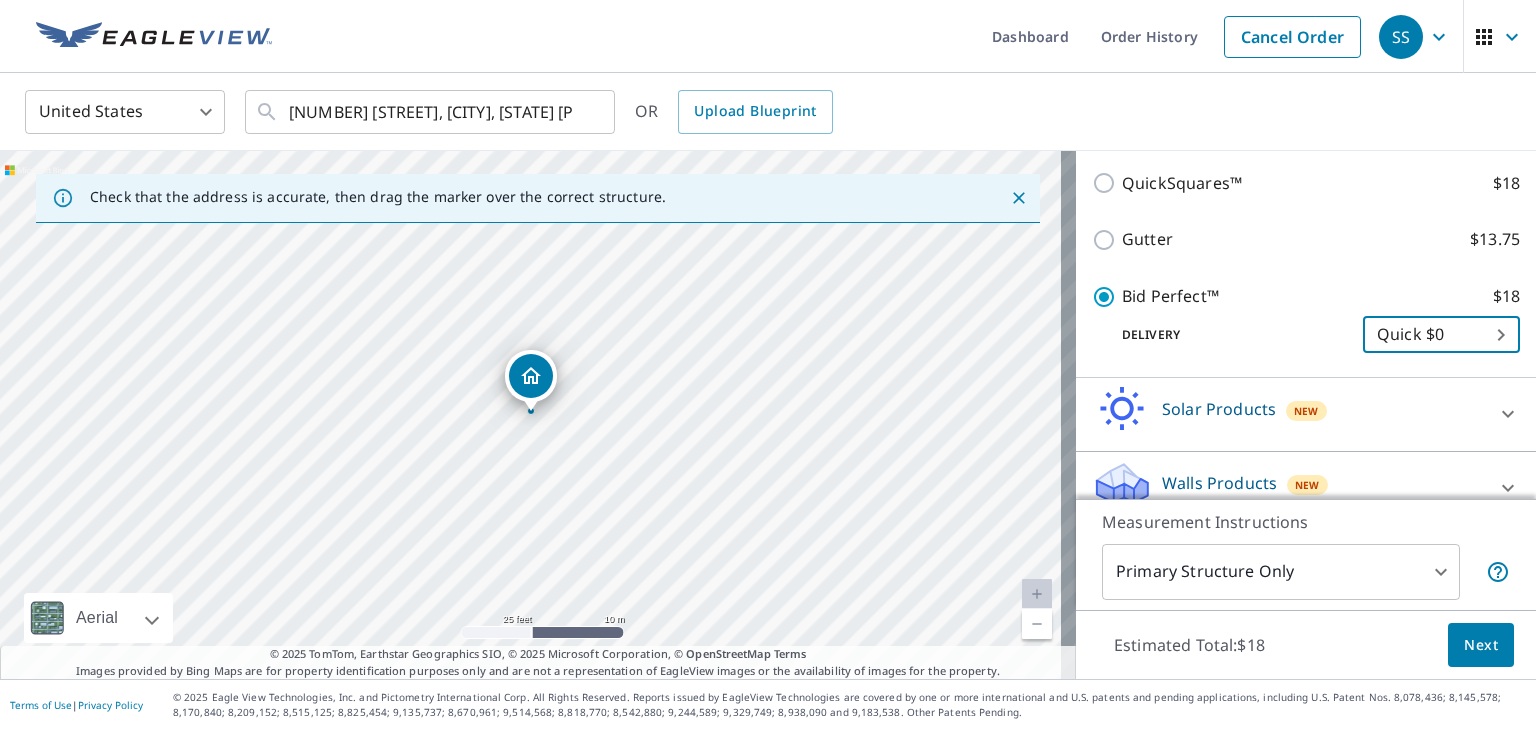 click on "Next" at bounding box center [1481, 645] 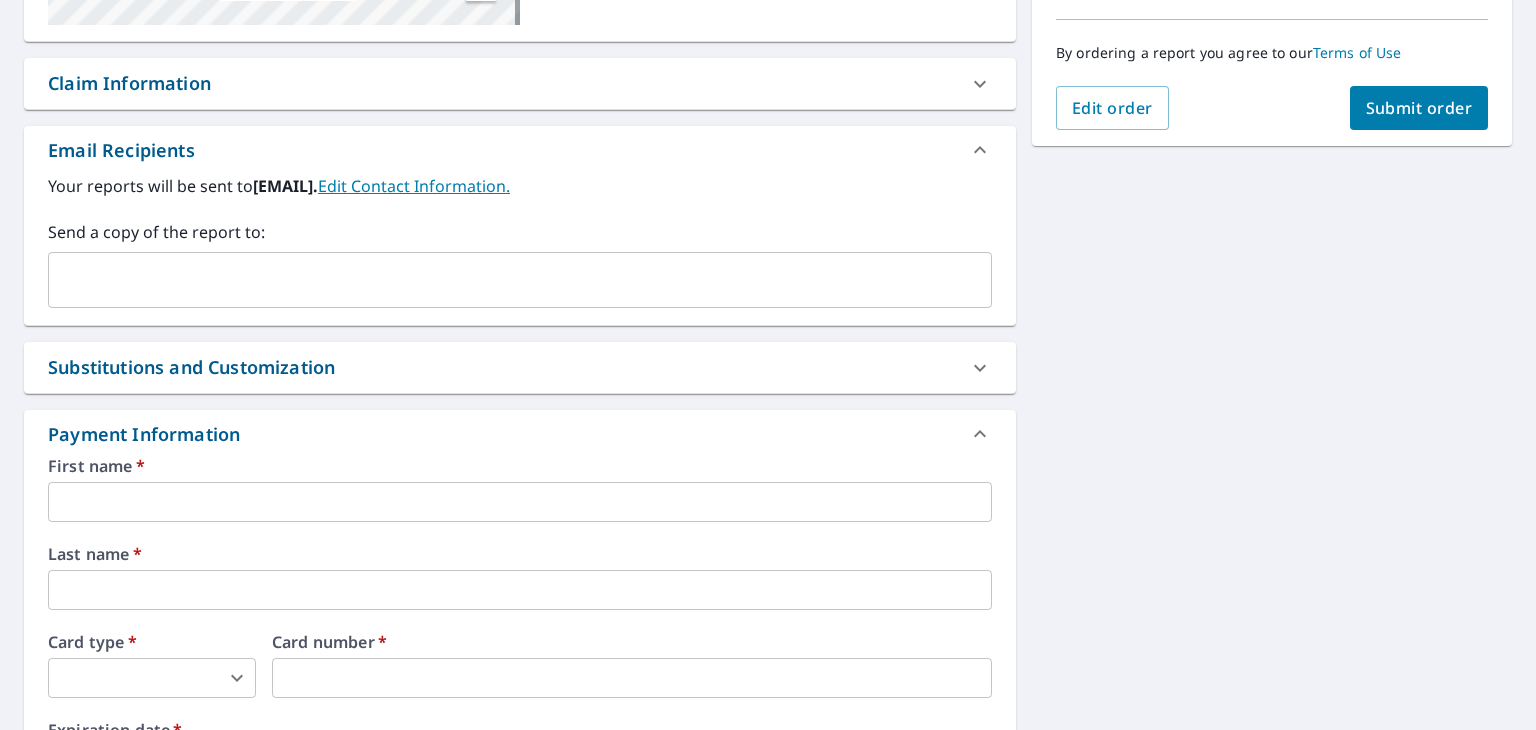 scroll, scrollTop: 500, scrollLeft: 0, axis: vertical 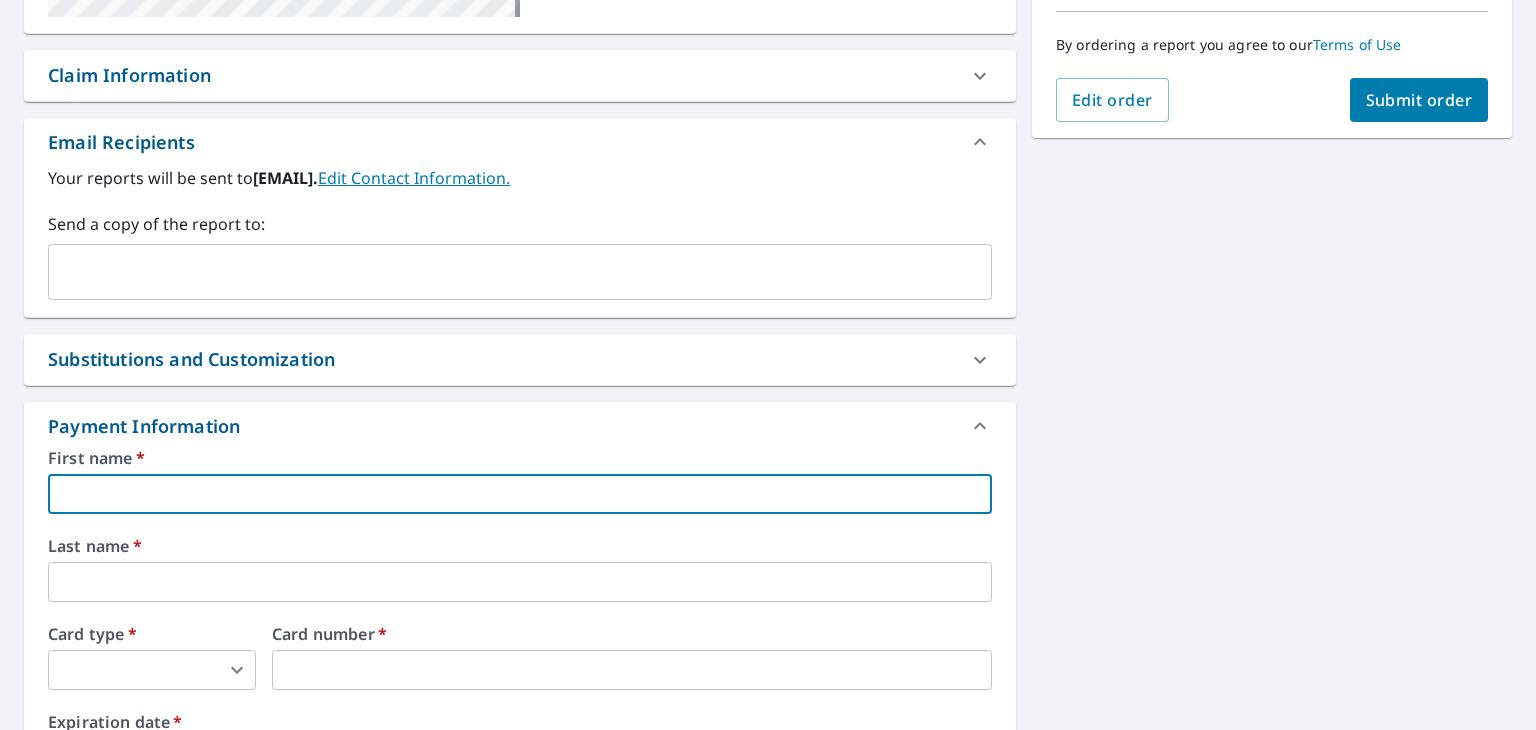 click at bounding box center [520, 494] 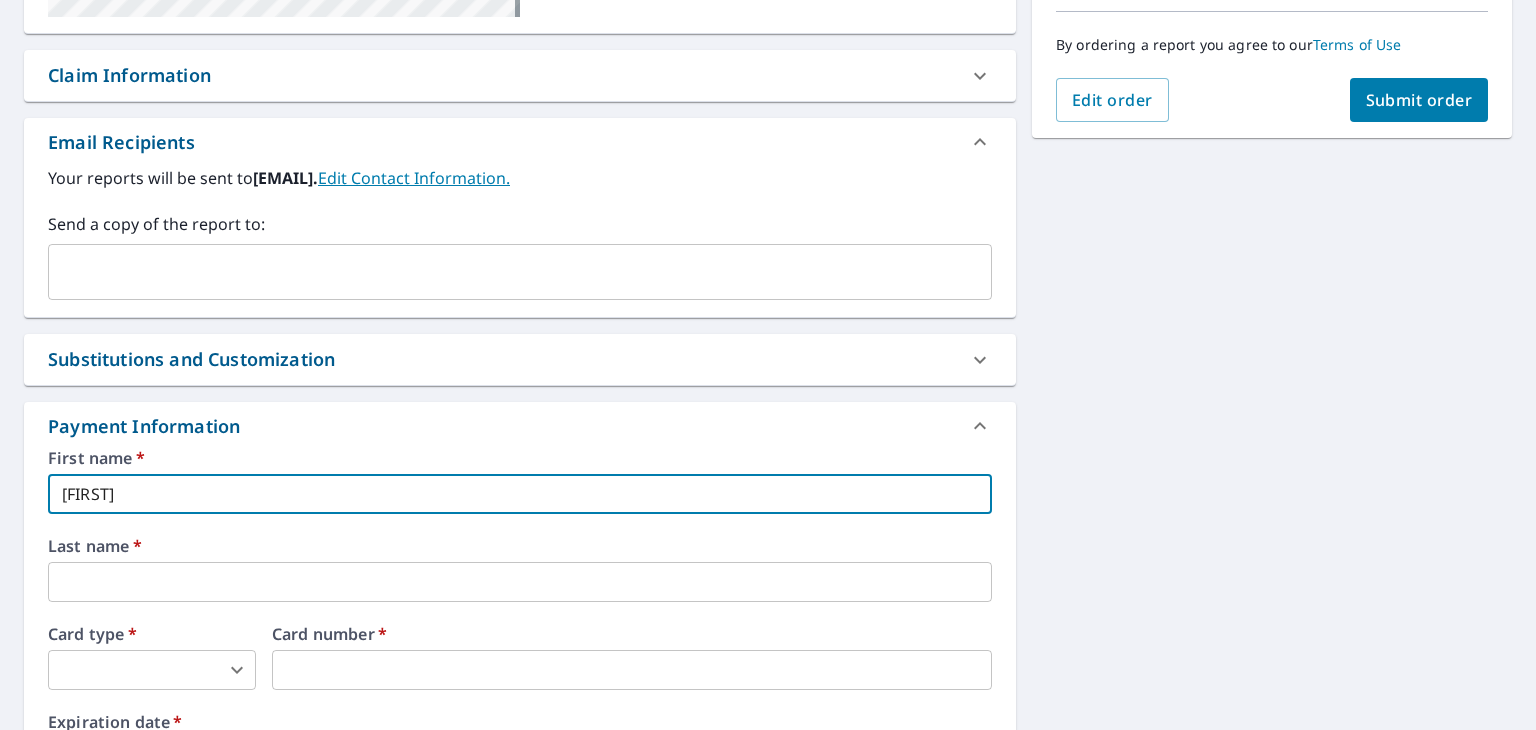 type on "[EMAIL]" 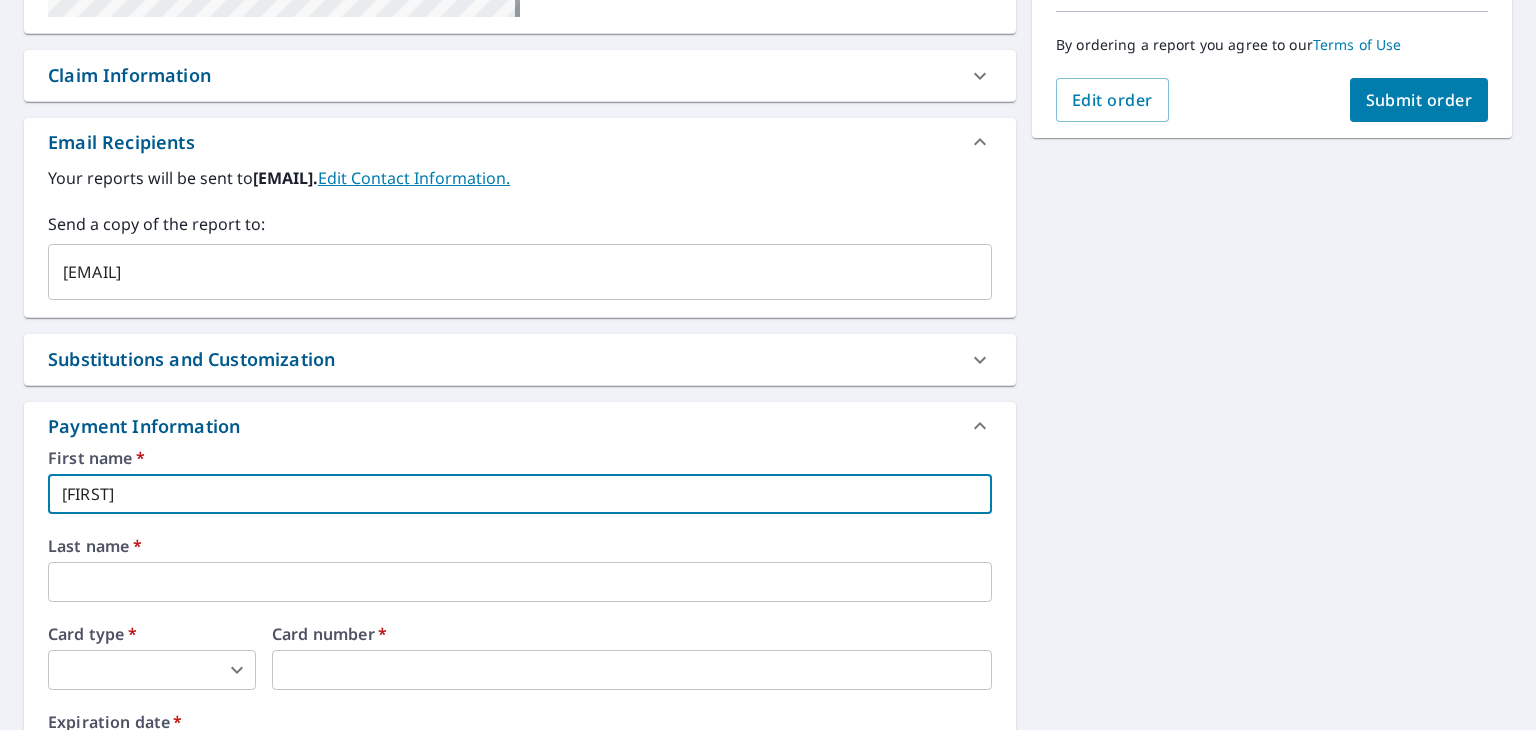 type on "[LAST]" 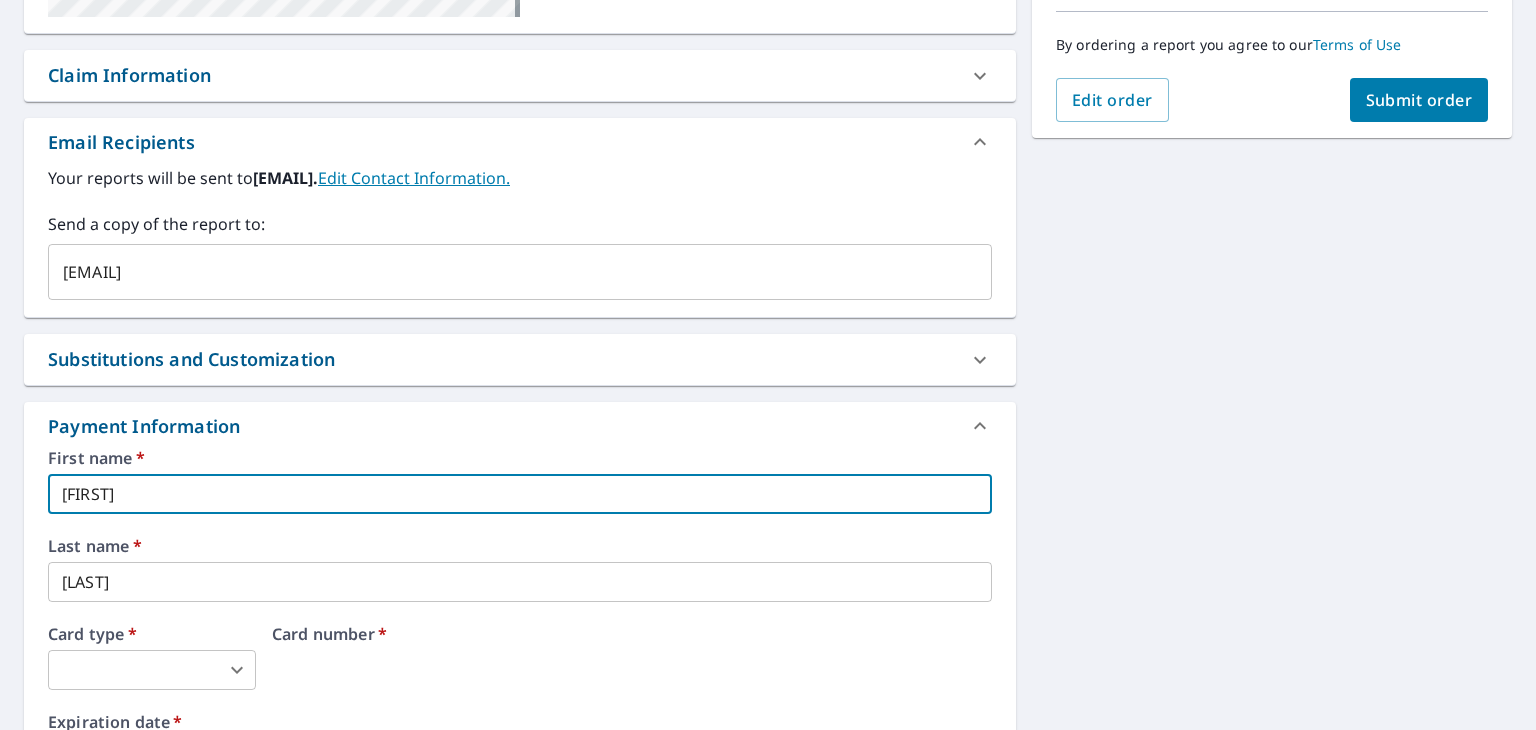 scroll, scrollTop: 792, scrollLeft: 0, axis: vertical 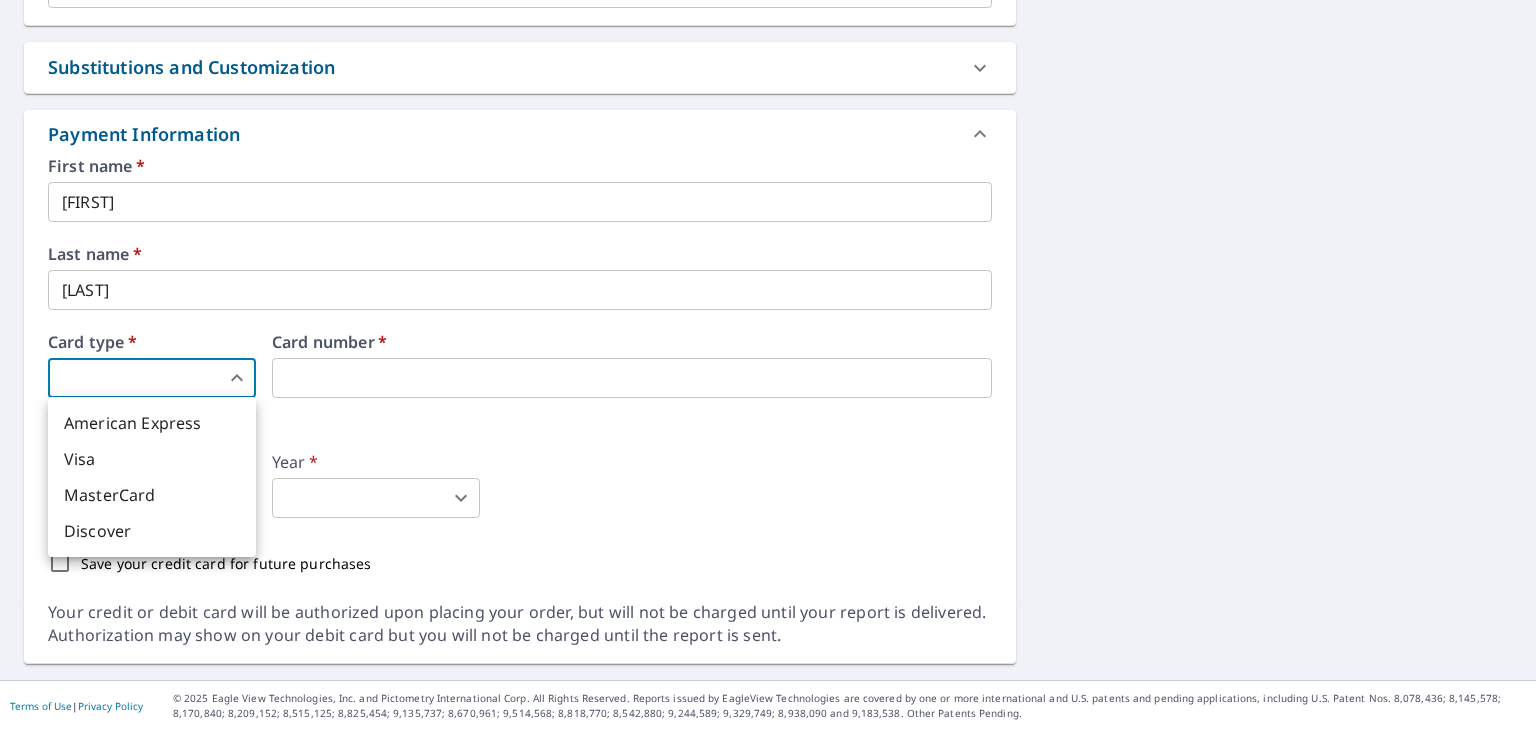 click on "SS SS
Dashboard Order History Cancel Order SS Dashboard / Finalize Order Finalize Order [NUMBER] [STREET] [CITY], [STATE] Aerial Road A standard road map Aerial A detailed look from above Labels Labels 500 feet 100 m © 2025 TomTom, © Vexcel Imaging, © 2025 Microsoft Corporation,  © OpenStreetMap Terms PROPERTY TYPE Residential BUILDING ID [NUMBER] [STREET], [CITY], [STATE], [POSTAL_CODE] Changes to structures in last 4 years ( renovations, additions, etc. ) Claim Information Claim number ​ Claim information ​ PO number ​ Date of loss ​ Cat ID ​ Email Recipients Your reports will be sent to  [EMAIL]. Edit Contact Information. Send a copy of the report to: [EMAIL] ​ Substitutions and Customization Roof measurement report substitutions If a Bid Perfect - Residential Report is unavailable send me a QuickSquares Report: Yes No Ask If a QuickSquares Report is unavailable send me a QuickSquares Extended Coverage Report: Yes No Ask Yes No Ask Yes No Ask Yes No *" at bounding box center (768, 365) 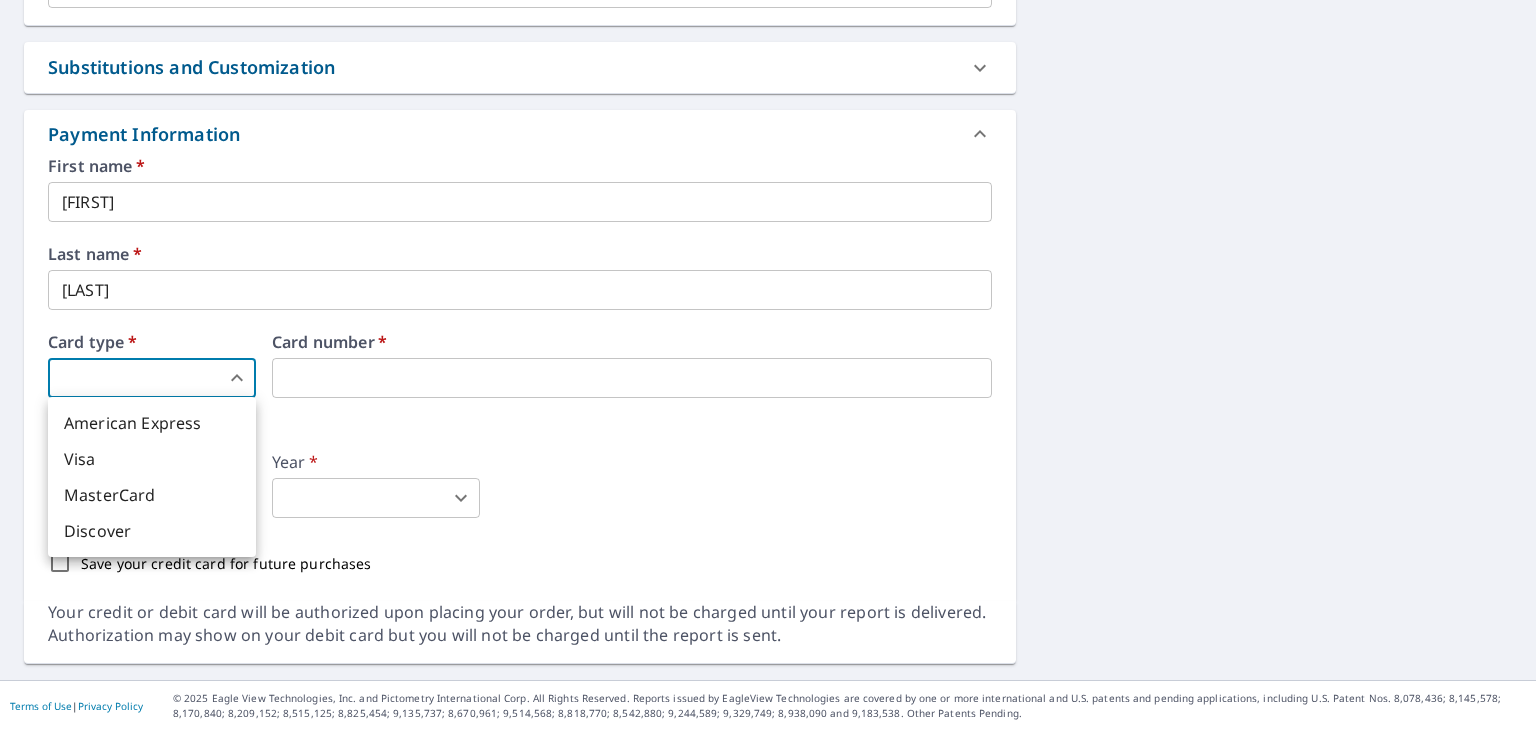 click on "MasterCard" at bounding box center [152, 495] 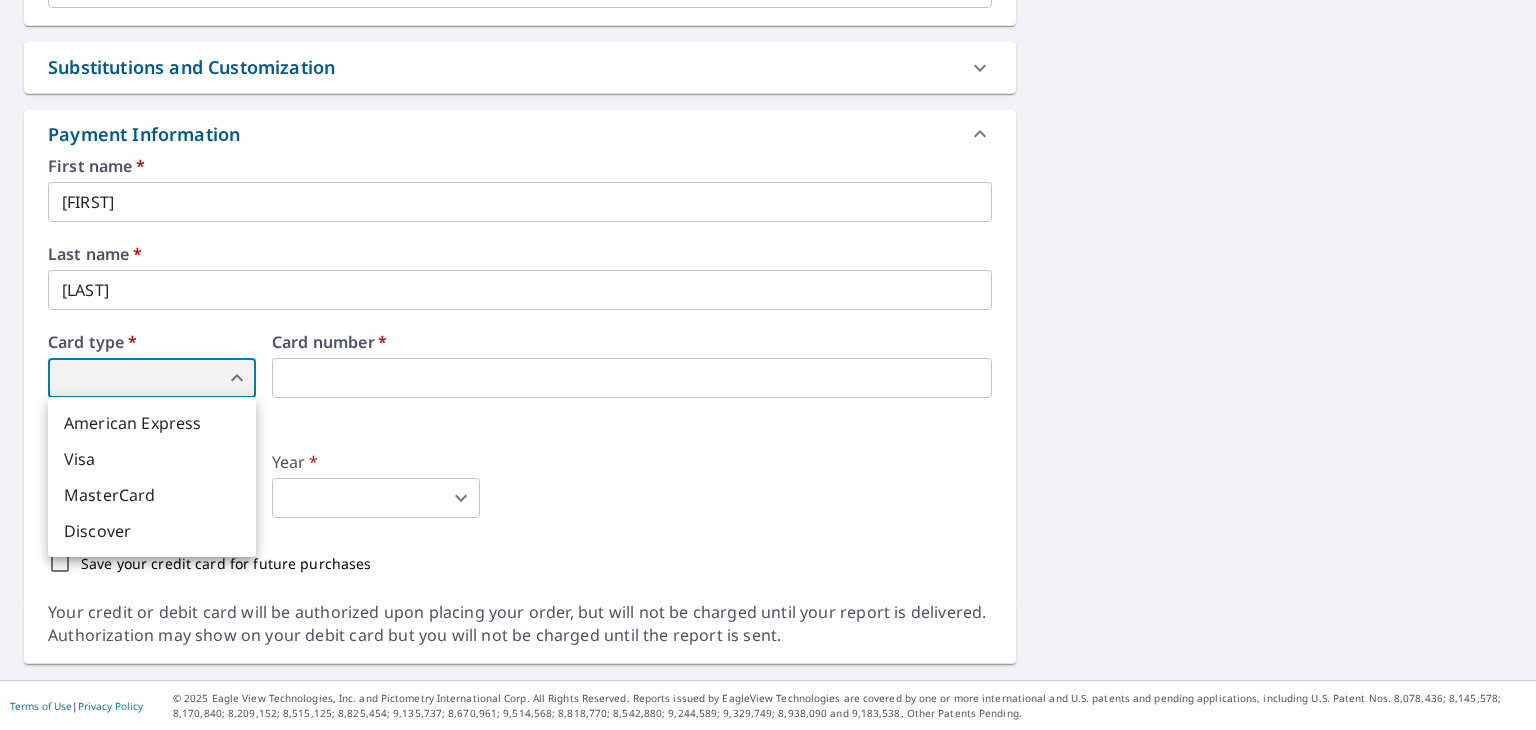 type on "3" 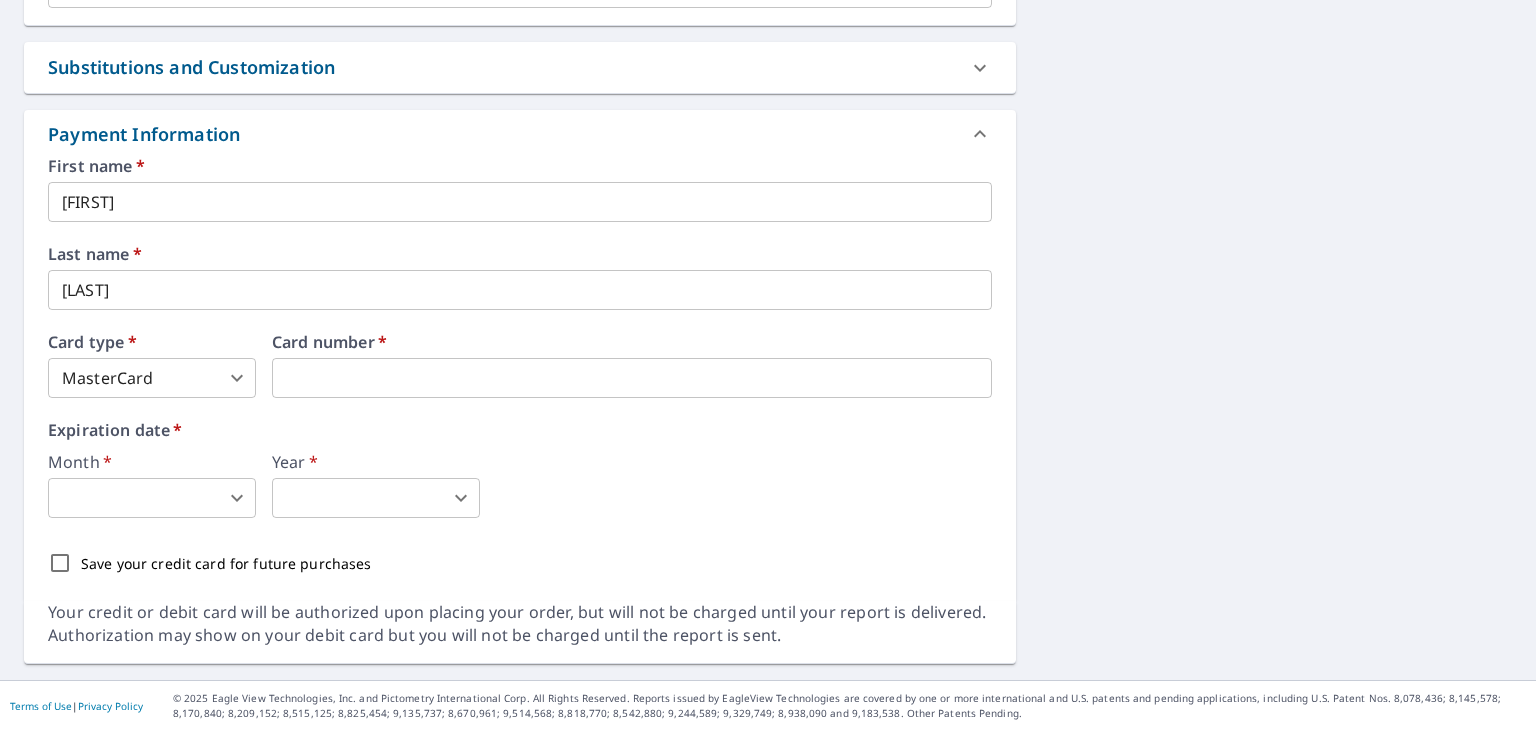 click on "SS SS
Dashboard Order History Cancel Order SS Dashboard / Finalize Order Finalize Order [NUMBER] [STREET] [CITY], [STATE] Aerial Road A standard road map Aerial A detailed look from above Labels Labels 500 feet 100 m © 2025 TomTom, © Vexcel Imaging, © 2025 Microsoft Corporation,  © OpenStreetMap Terms PROPERTY TYPE Residential BUILDING ID [NUMBER] [STREET], [CITY], [STATE], [POSTAL_CODE] Changes to structures in last 4 years ( renovations, additions, etc. ) Claim Information Claim number ​ Claim information ​ PO number ​ Date of loss ​ Cat ID ​ Email Recipients Your reports will be sent to  [EMAIL]. Edit Contact Information. Send a copy of the report to: [EMAIL] ​ Substitutions and Customization Roof measurement report substitutions If a Bid Perfect - Residential Report is unavailable send me a QuickSquares Report: Yes No Ask If a QuickSquares Report is unavailable send me a QuickSquares Extended Coverage Report: Yes No Ask Yes No Ask Yes No Ask Yes No *" at bounding box center [768, 365] 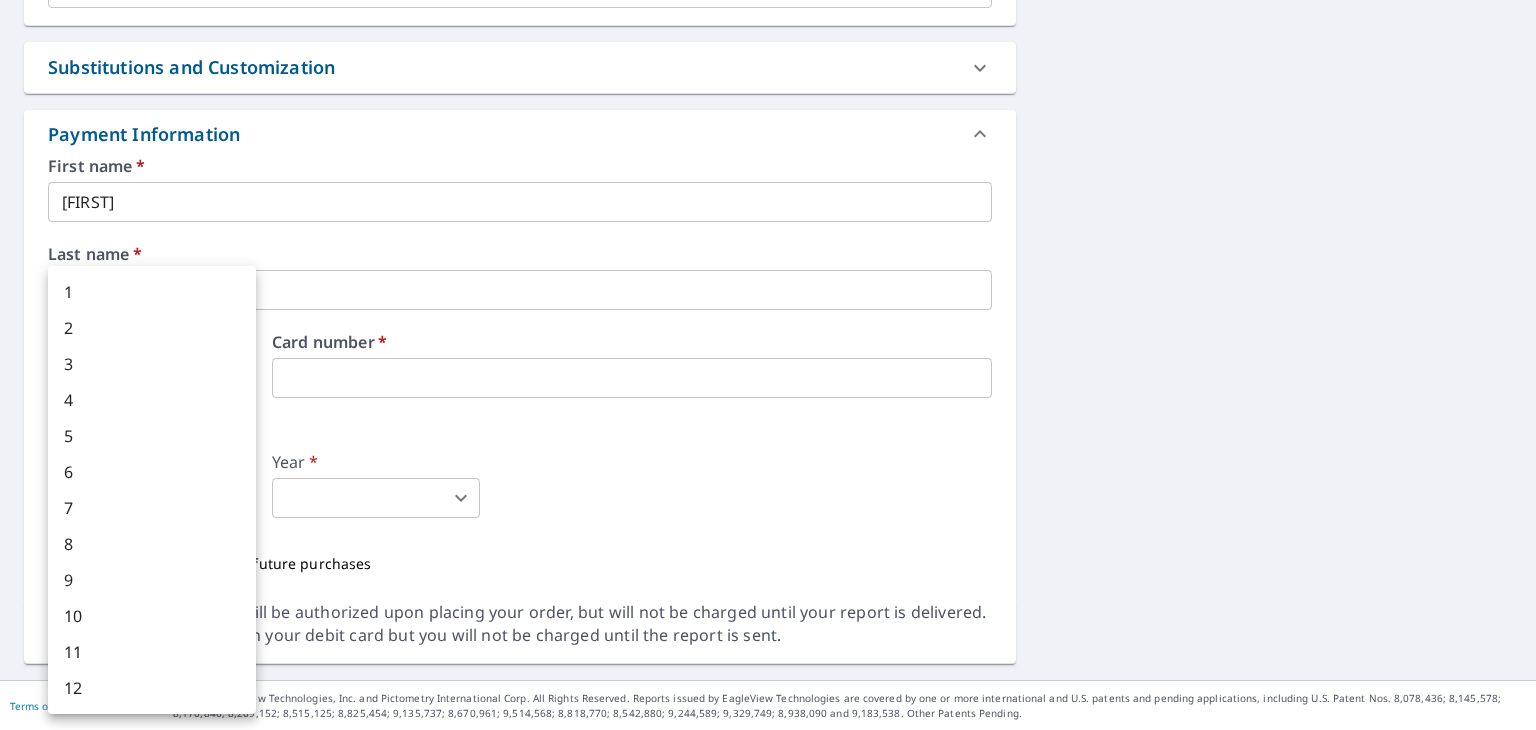 click on "4" at bounding box center (152, 400) 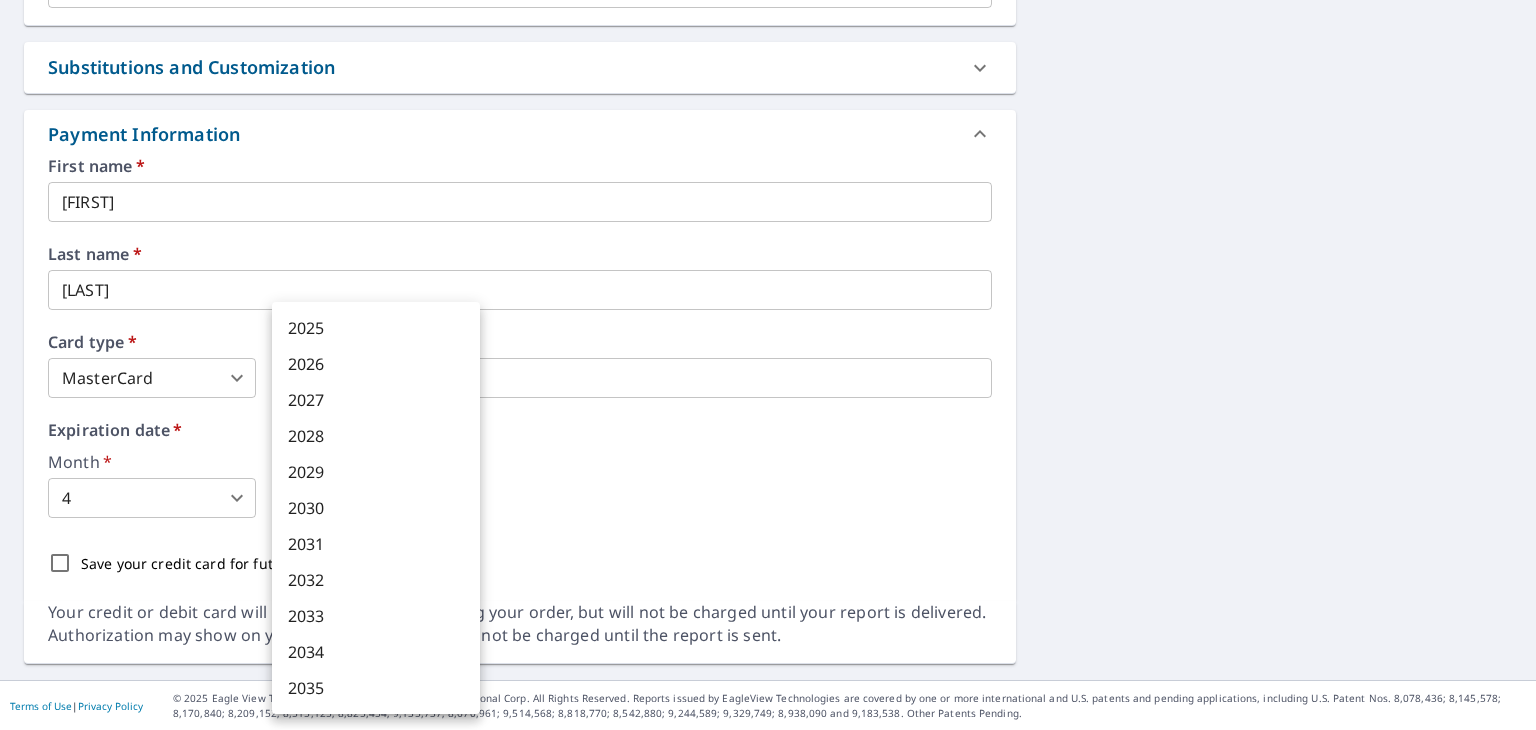 click on "SS SS
Dashboard Order History Cancel Order SS Dashboard / Finalize Order Finalize Order [NUMBER] [STREET] [CITY], [STATE] Aerial Road A standard road map Aerial A detailed look from above Labels Labels 500 feet 100 m © 2025 TomTom, © Vexcel Imaging, © 2025 Microsoft Corporation,  © OpenStreetMap Terms PROPERTY TYPE Residential BUILDING ID [NUMBER] [STREET], [CITY], [STATE], [POSTAL_CODE] Changes to structures in last 4 years ( renovations, additions, etc. ) Claim Information Claim number ​ Claim information ​ PO number ​ Date of loss ​ Cat ID ​ Email Recipients Your reports will be sent to  [EMAIL]. Edit Contact Information. Send a copy of the report to: [EMAIL] ​ Substitutions and Customization Roof measurement report substitutions If a Bid Perfect - Residential Report is unavailable send me a QuickSquares Report: Yes No Ask If a QuickSquares Report is unavailable send me a QuickSquares Extended Coverage Report: Yes No Ask Yes No Ask Yes No Ask Yes No *" at bounding box center [768, 365] 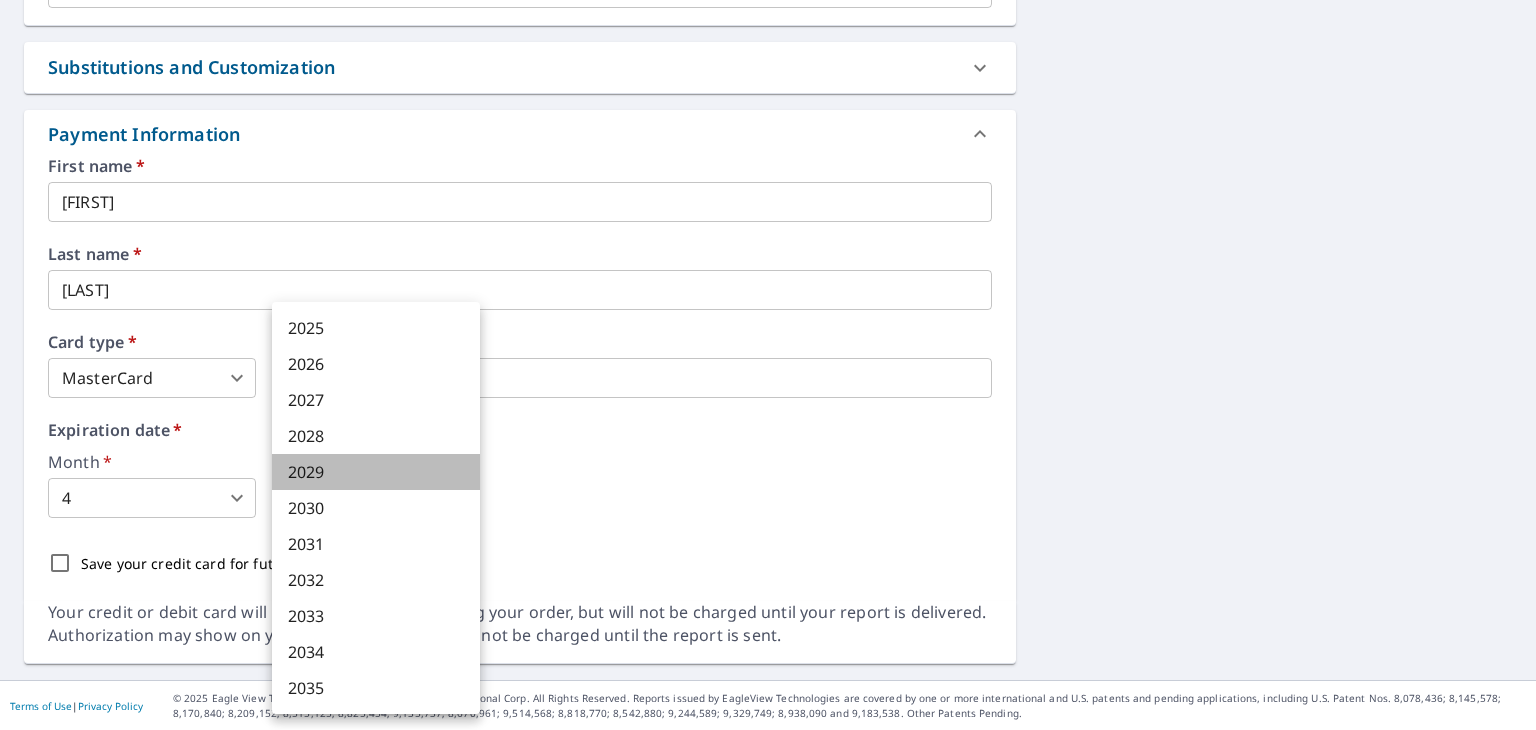 click on "2029" at bounding box center (376, 472) 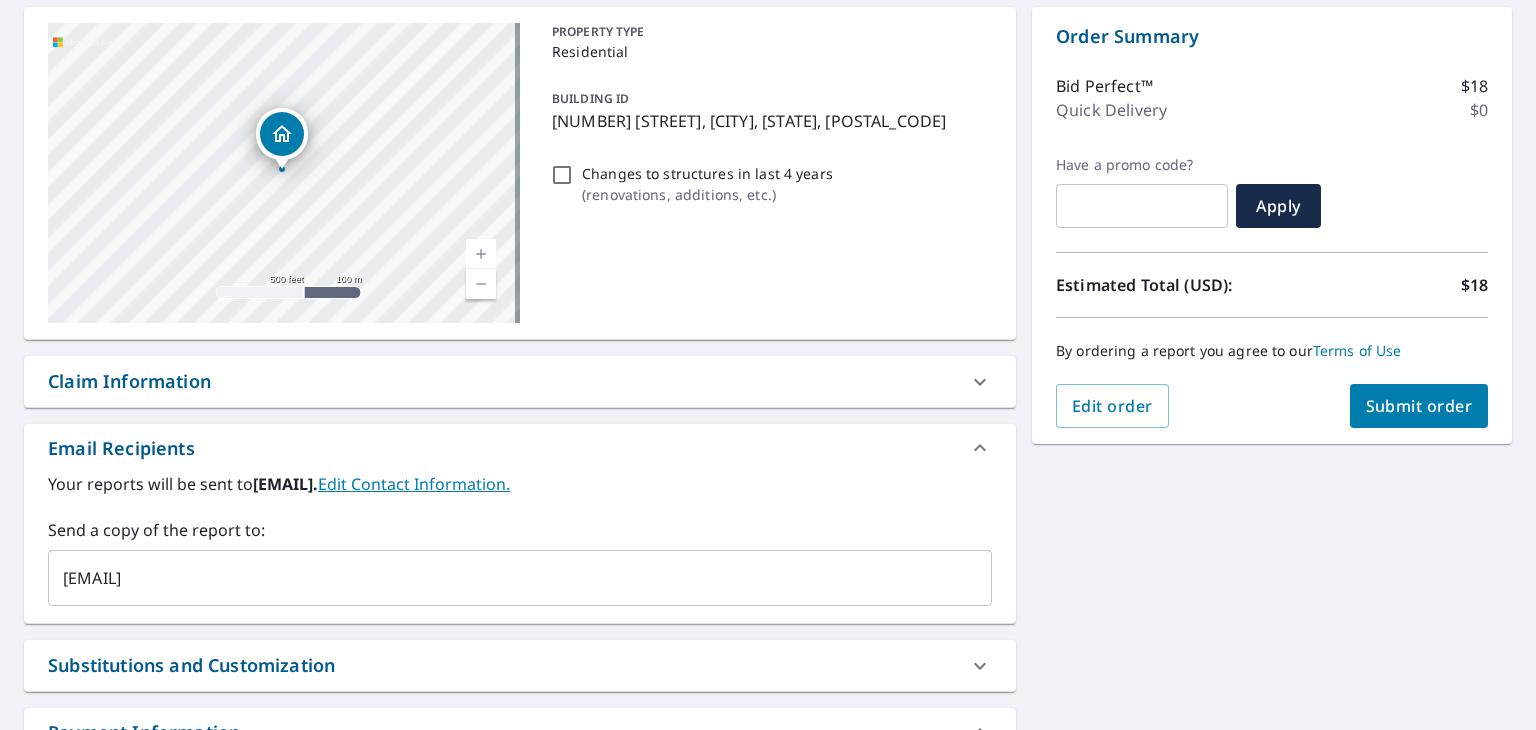 scroll, scrollTop: 192, scrollLeft: 0, axis: vertical 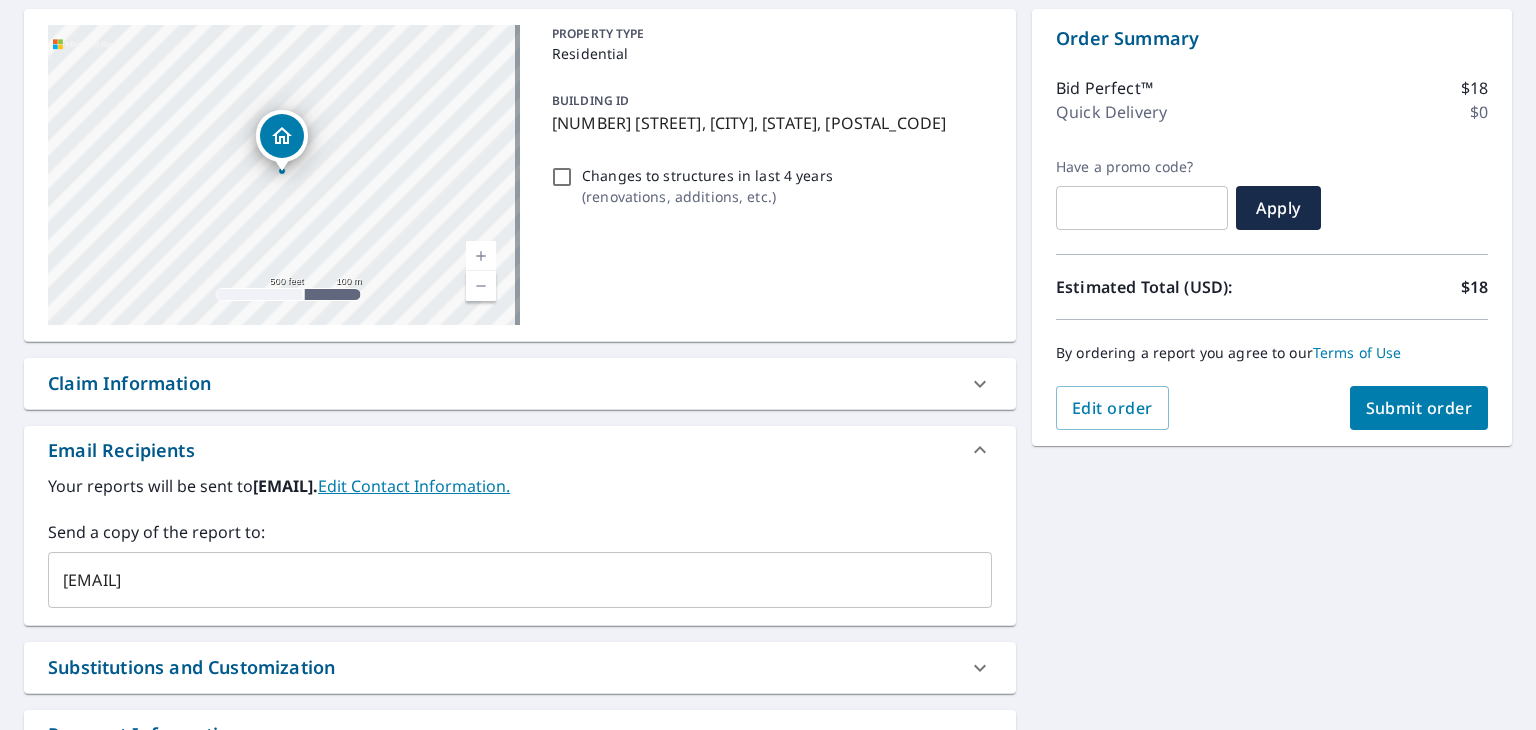 click on "Submit order" at bounding box center [1419, 408] 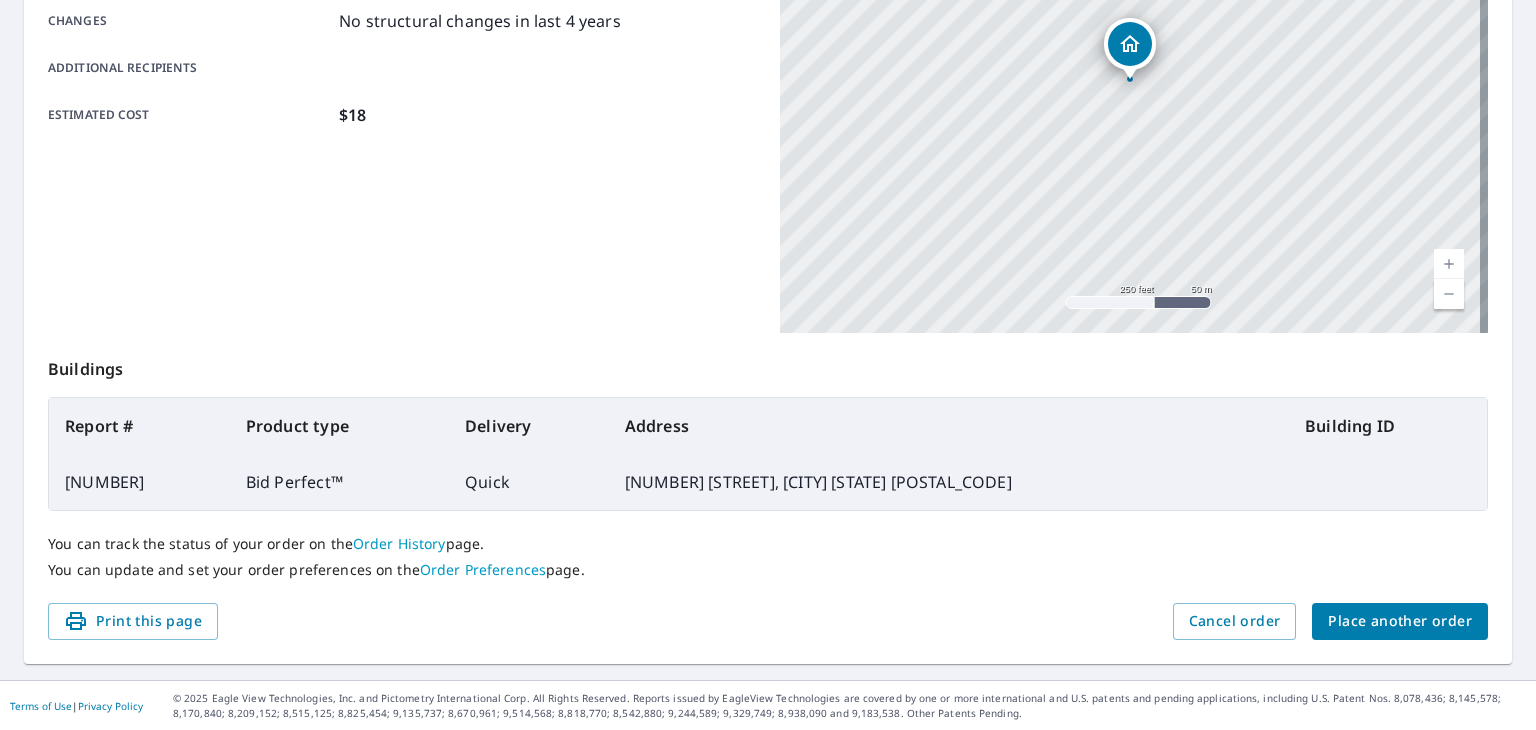 scroll, scrollTop: 0, scrollLeft: 0, axis: both 